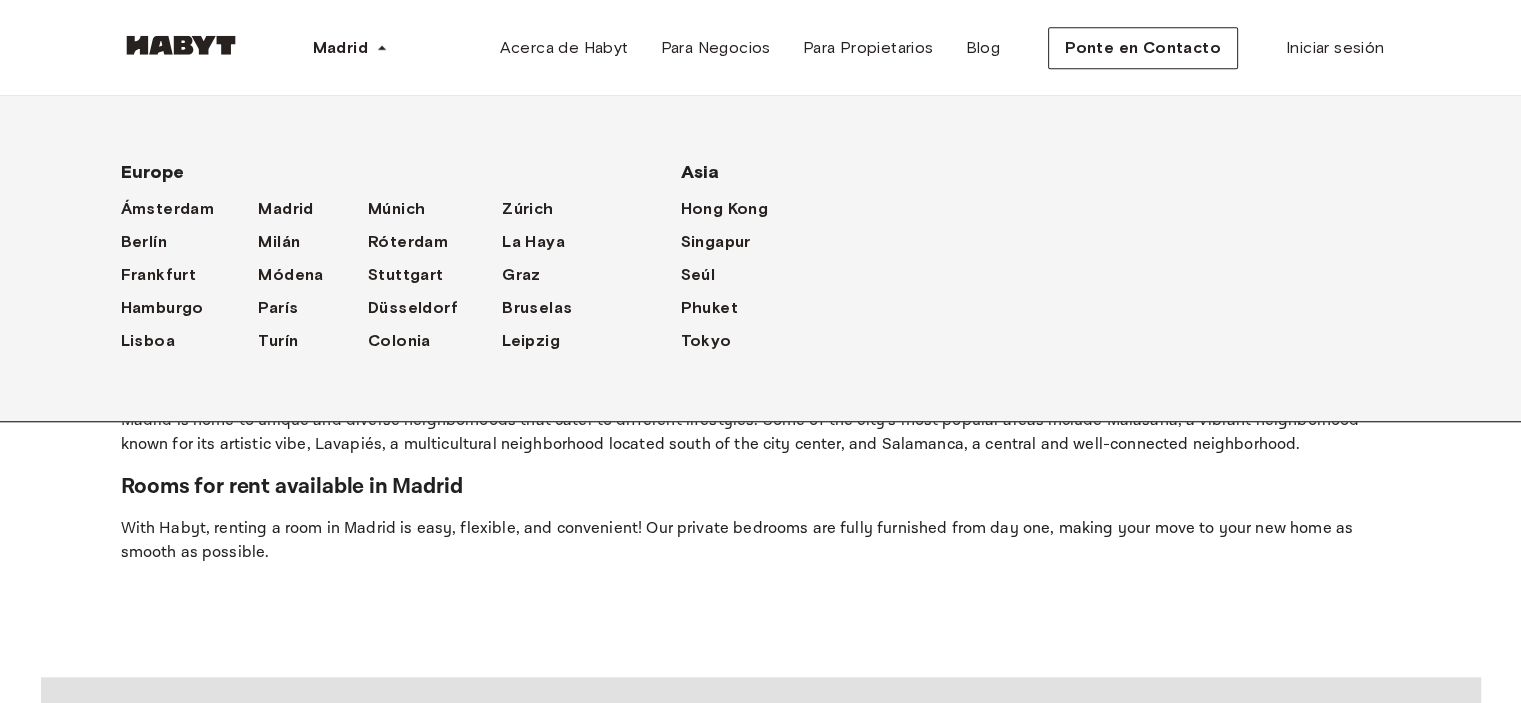 scroll, scrollTop: 0, scrollLeft: 0, axis: both 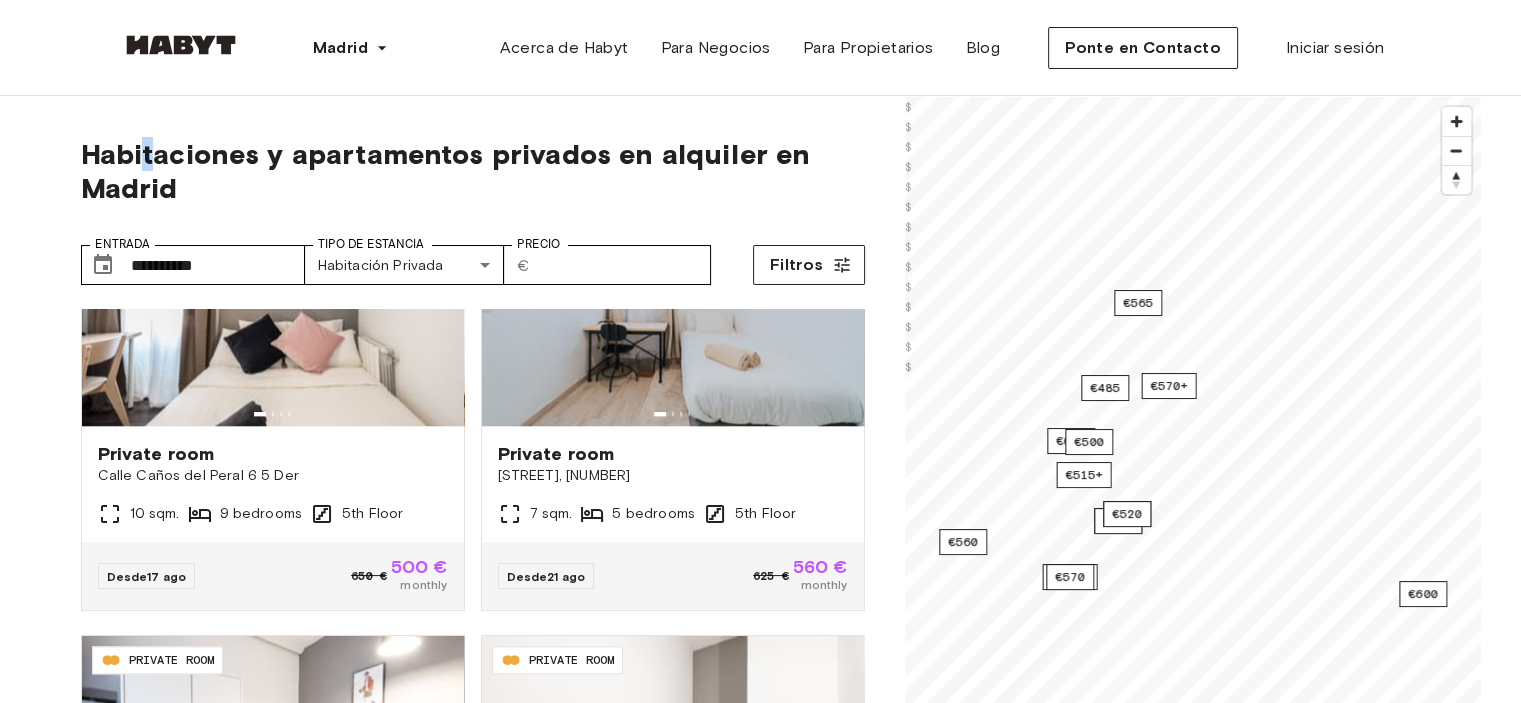 click on "Habitaciones y apartamentos privados en alquiler en Madrid" at bounding box center (473, 171) 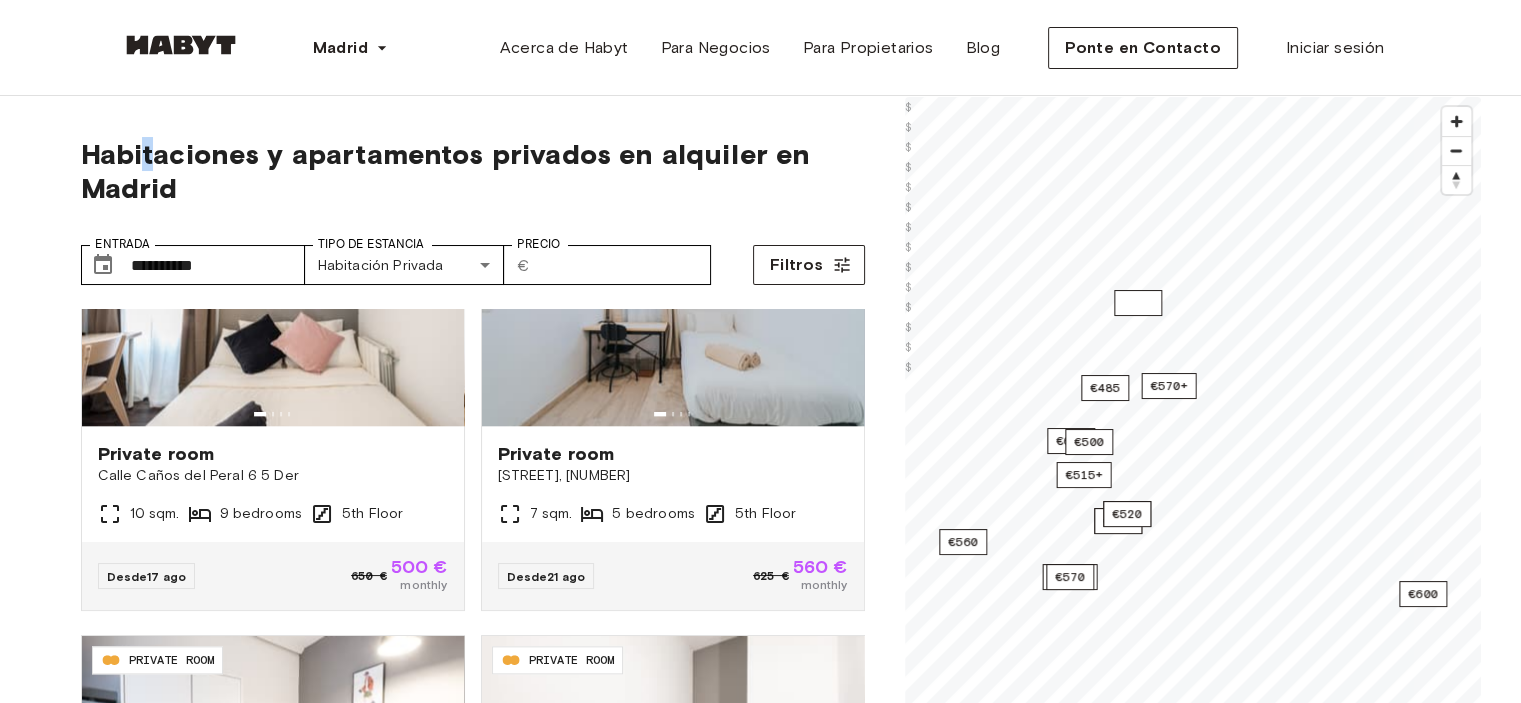 scroll, scrollTop: 300, scrollLeft: 0, axis: vertical 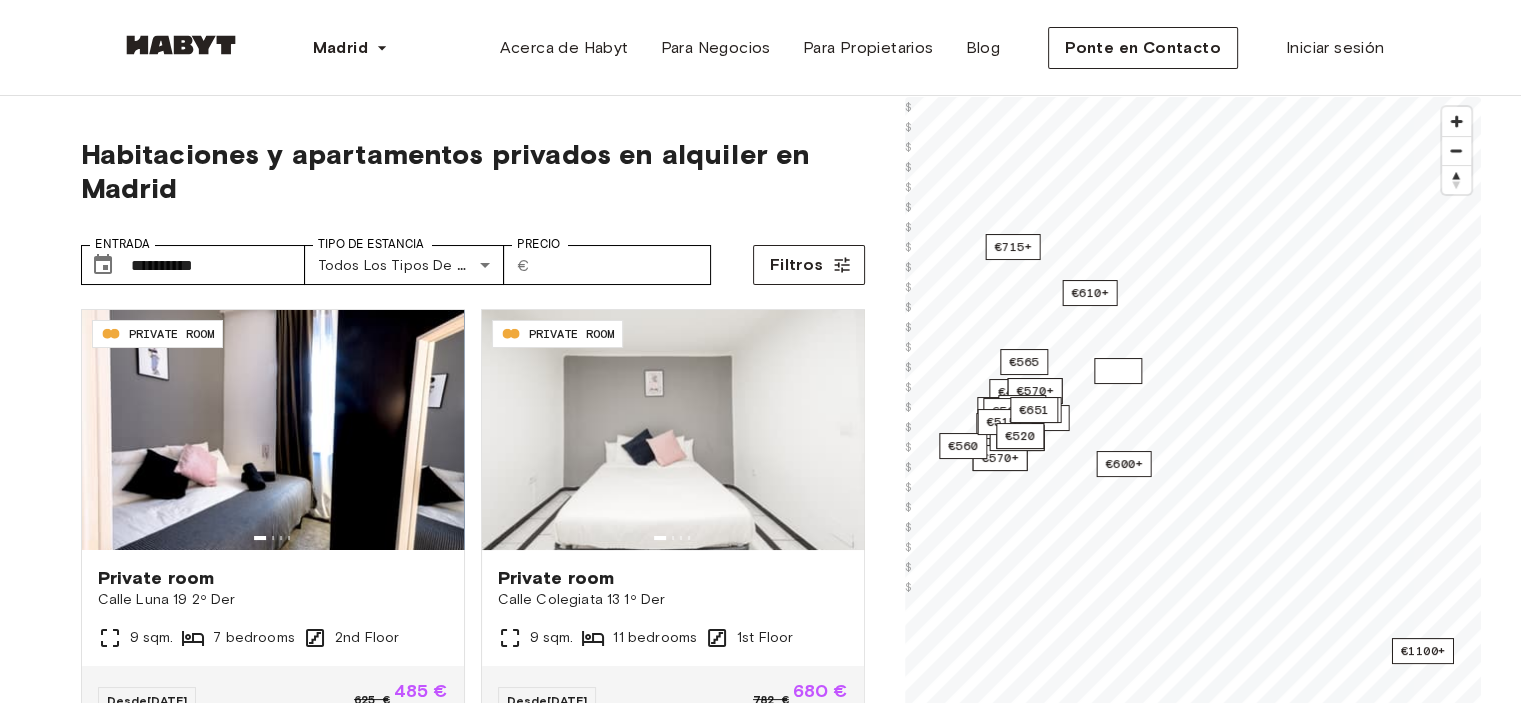type on "**********" 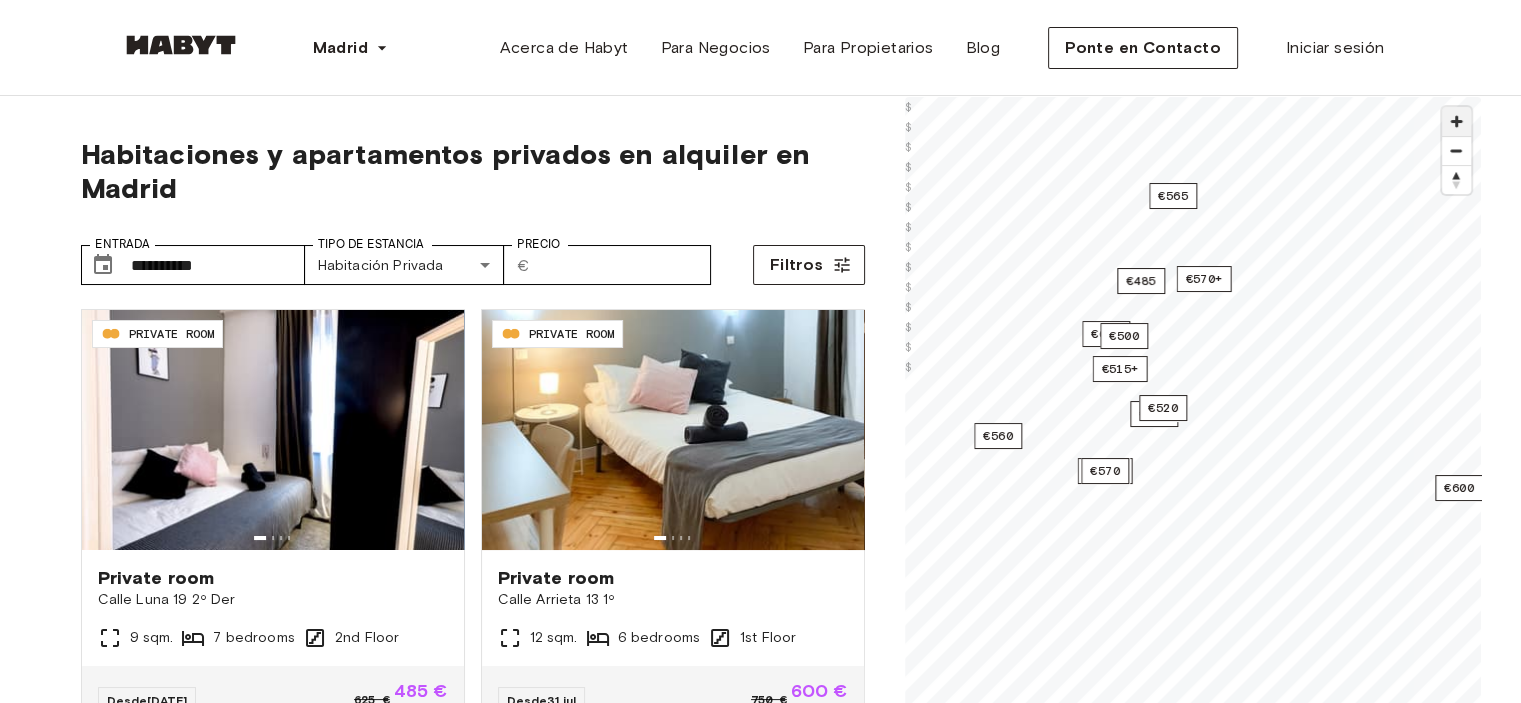 click at bounding box center (1456, 121) 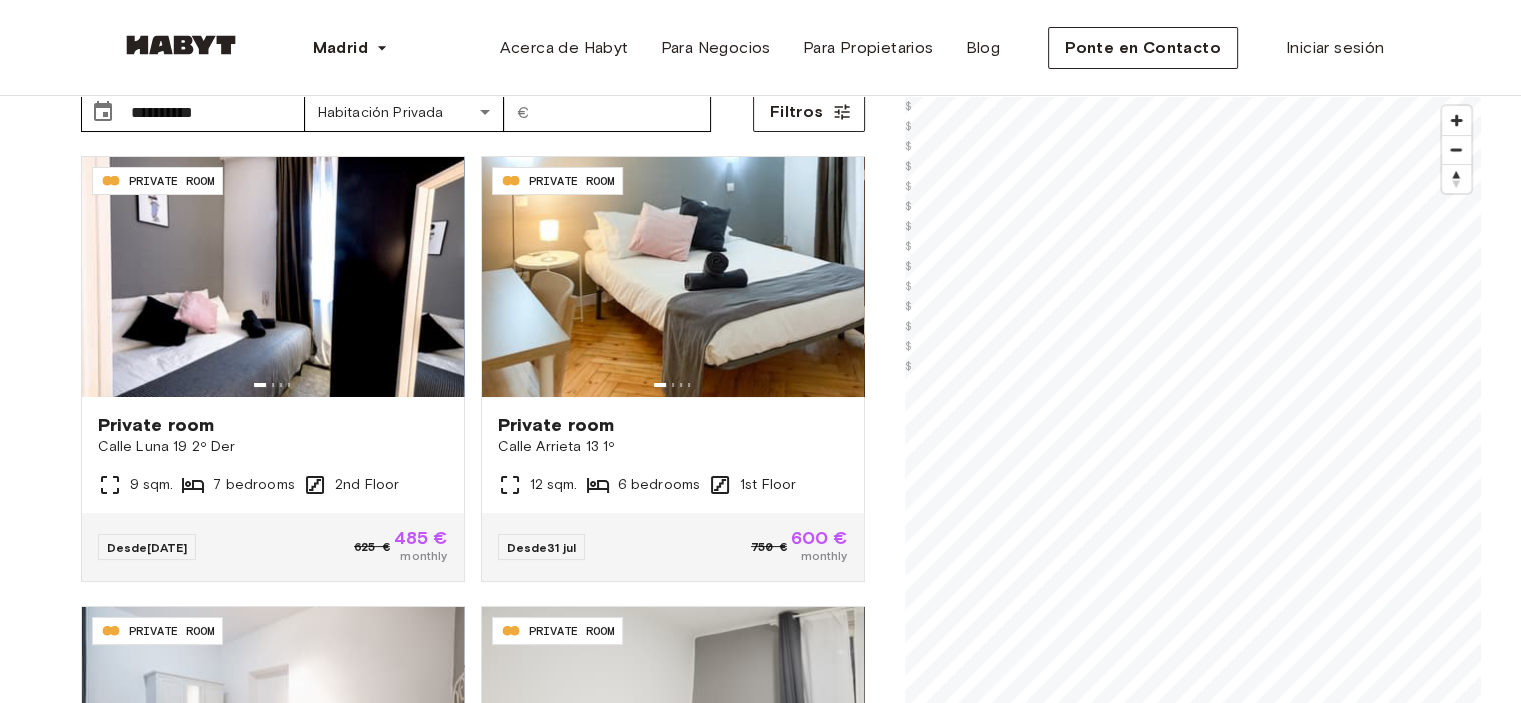 scroll, scrollTop: 200, scrollLeft: 0, axis: vertical 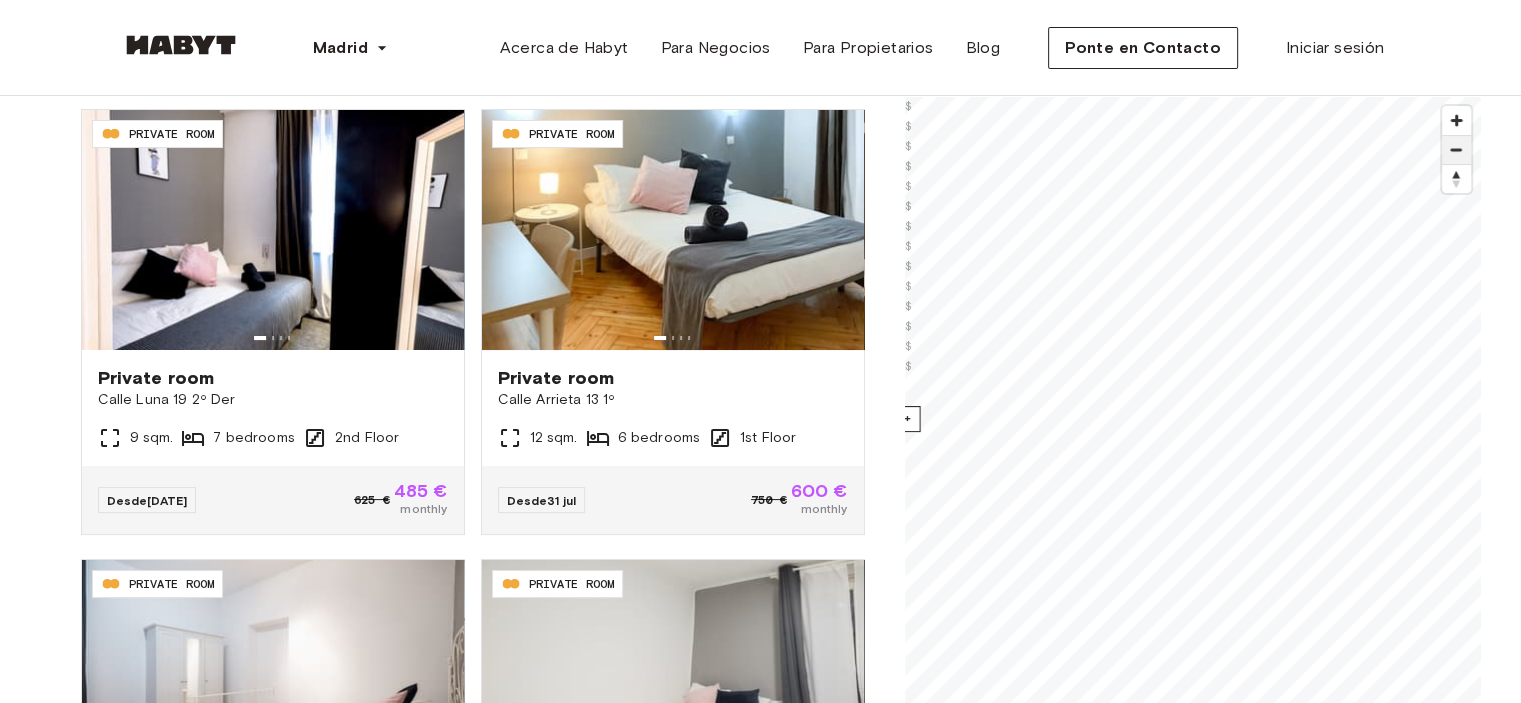 click at bounding box center (1456, 150) 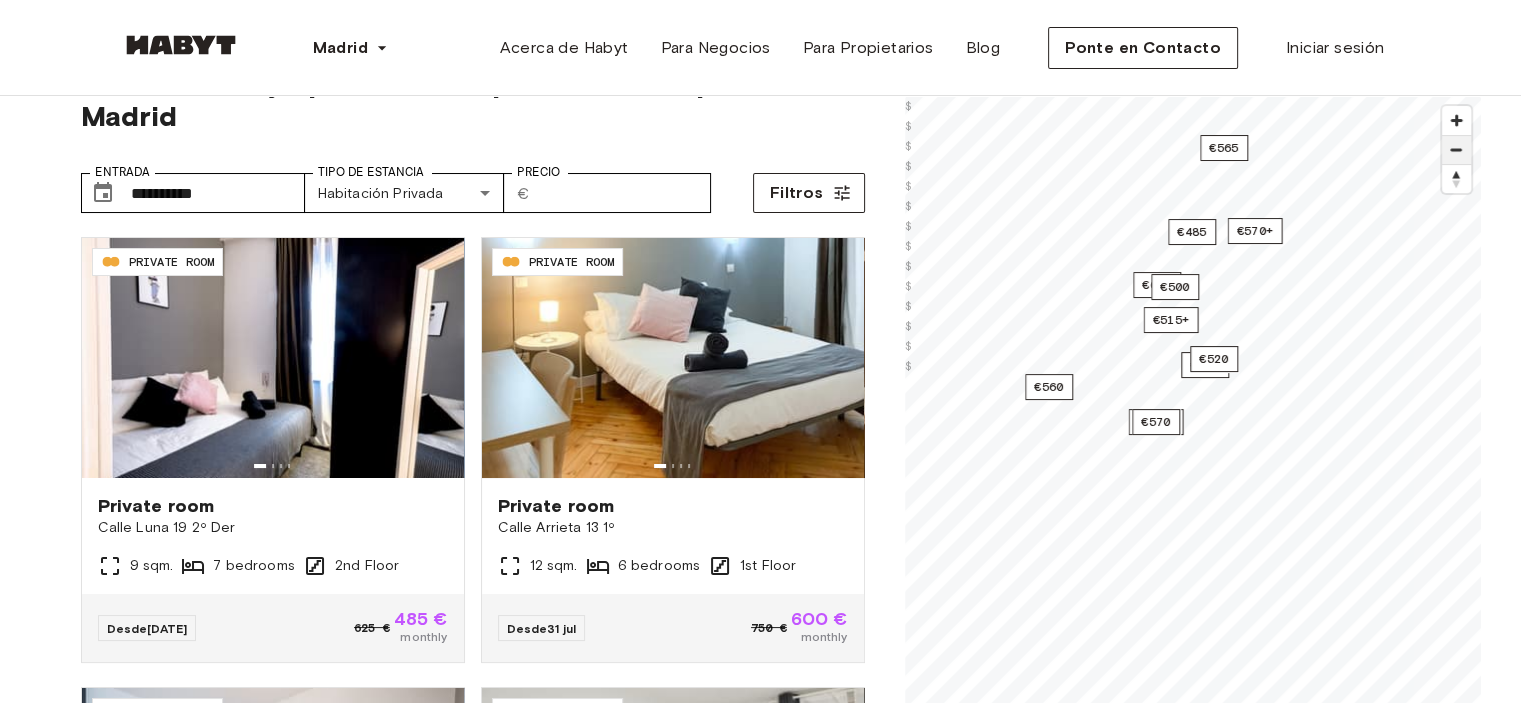 scroll, scrollTop: 0, scrollLeft: 0, axis: both 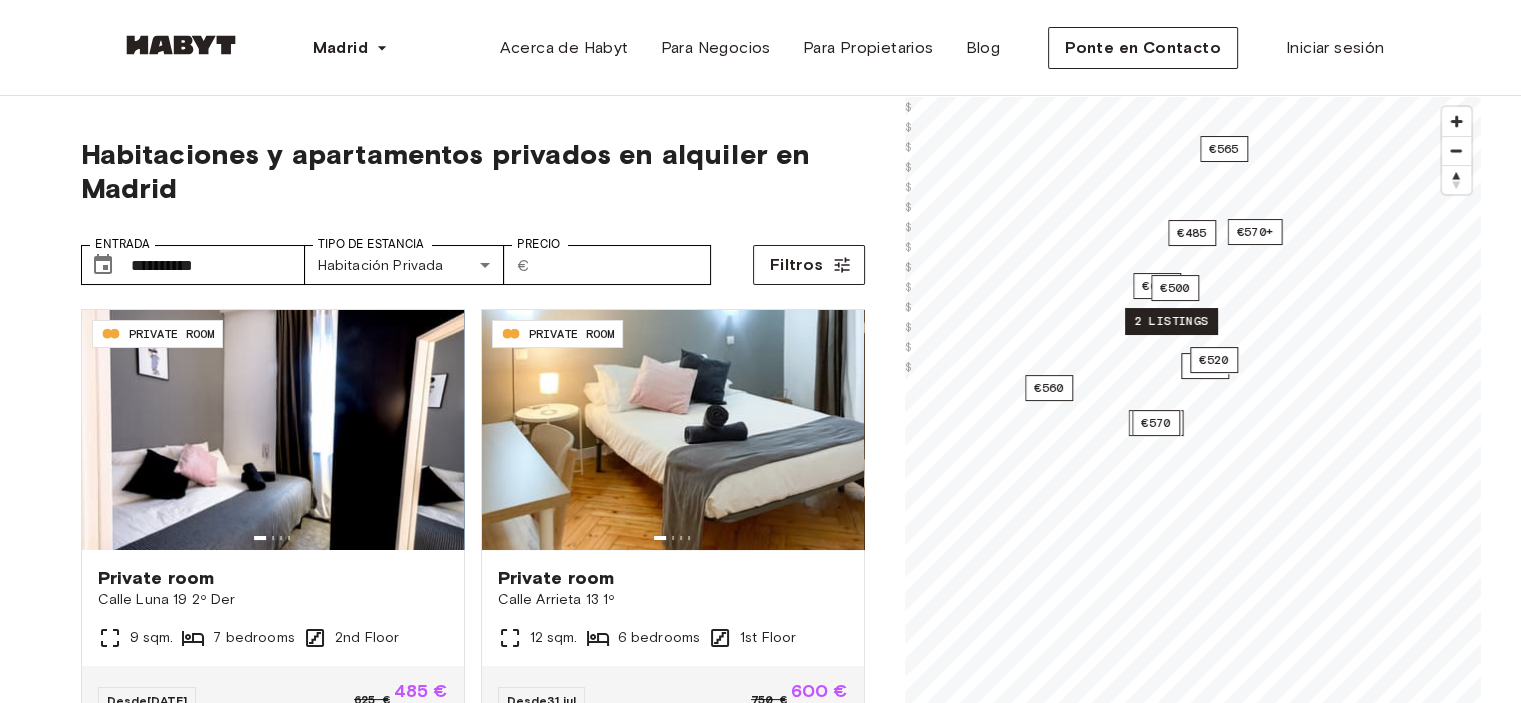 click on "2 listings" at bounding box center [1171, 321] 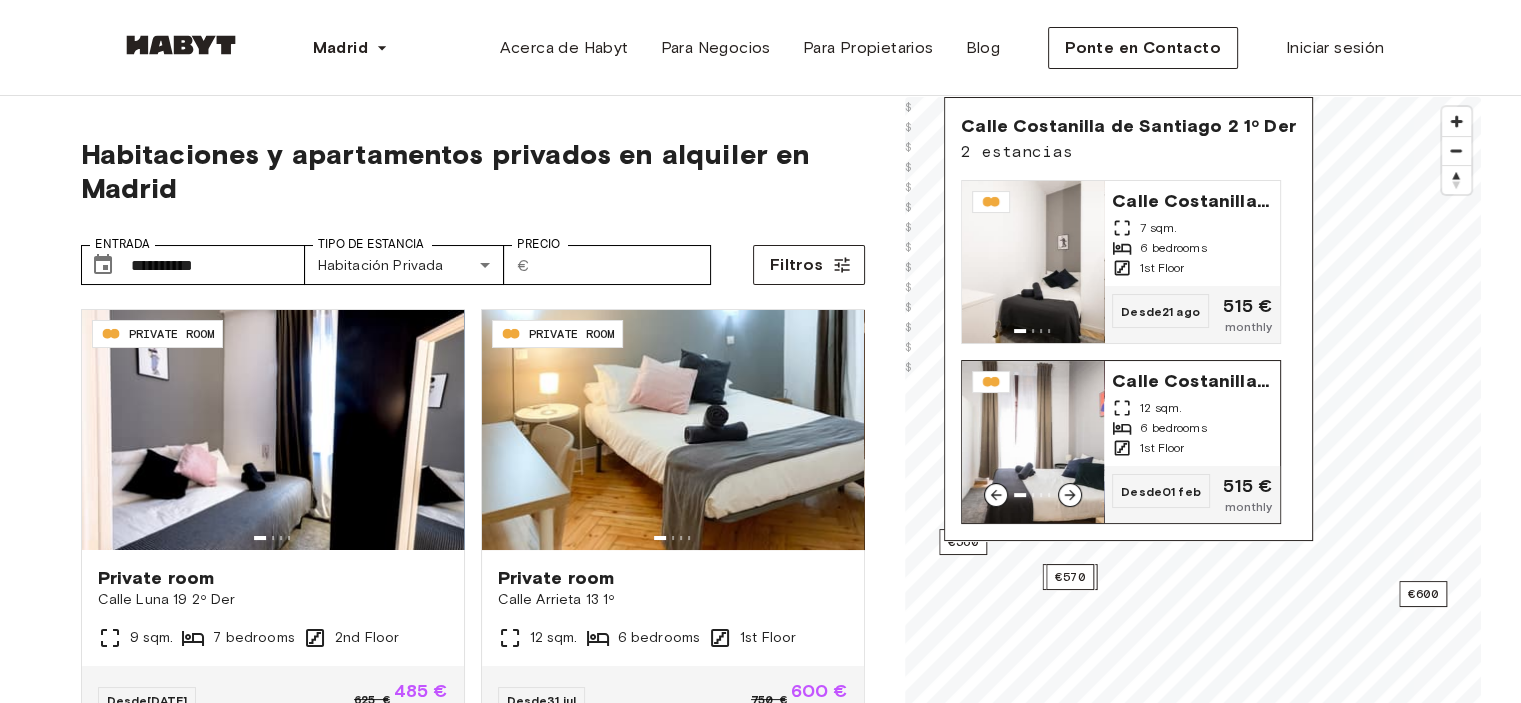 click on "12 sqm." at bounding box center [1192, 408] 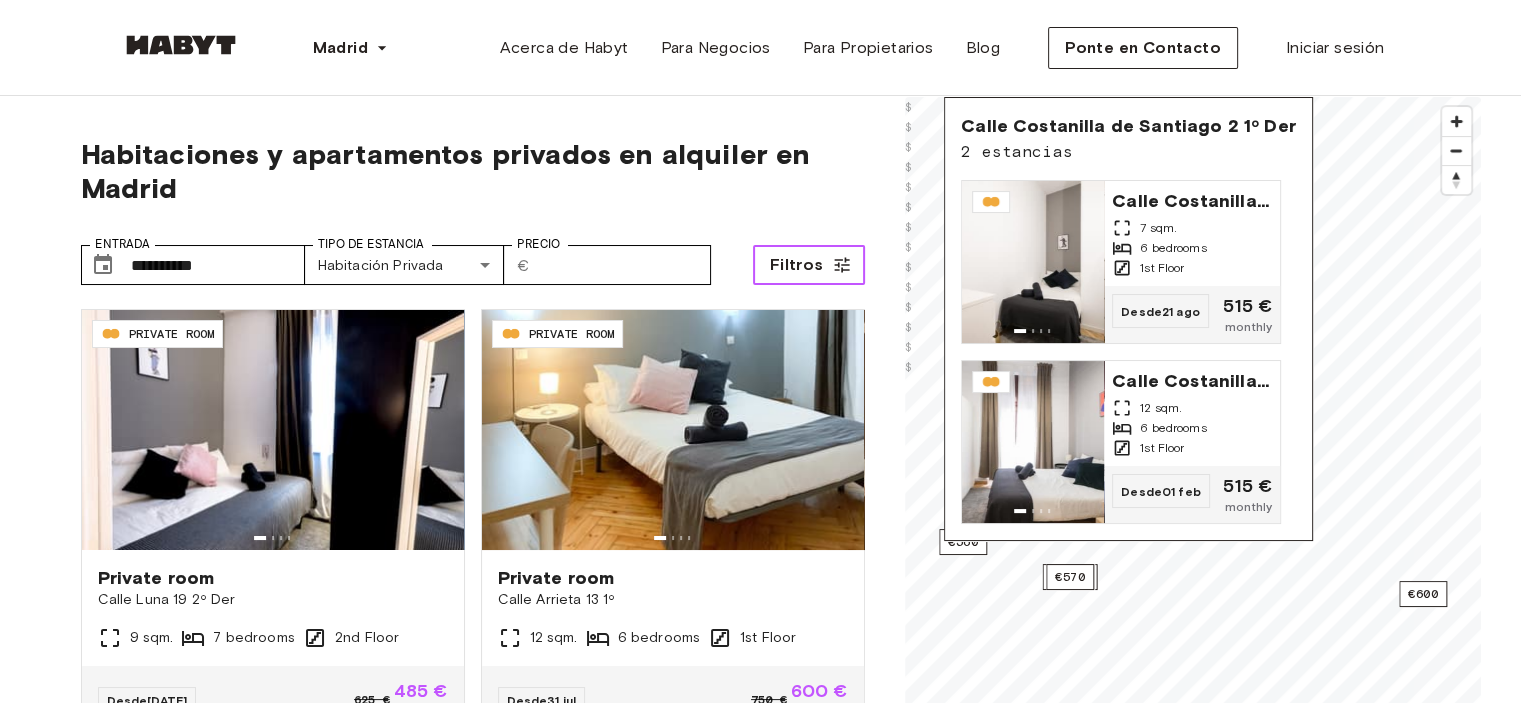 click on "Filtros" at bounding box center [797, 265] 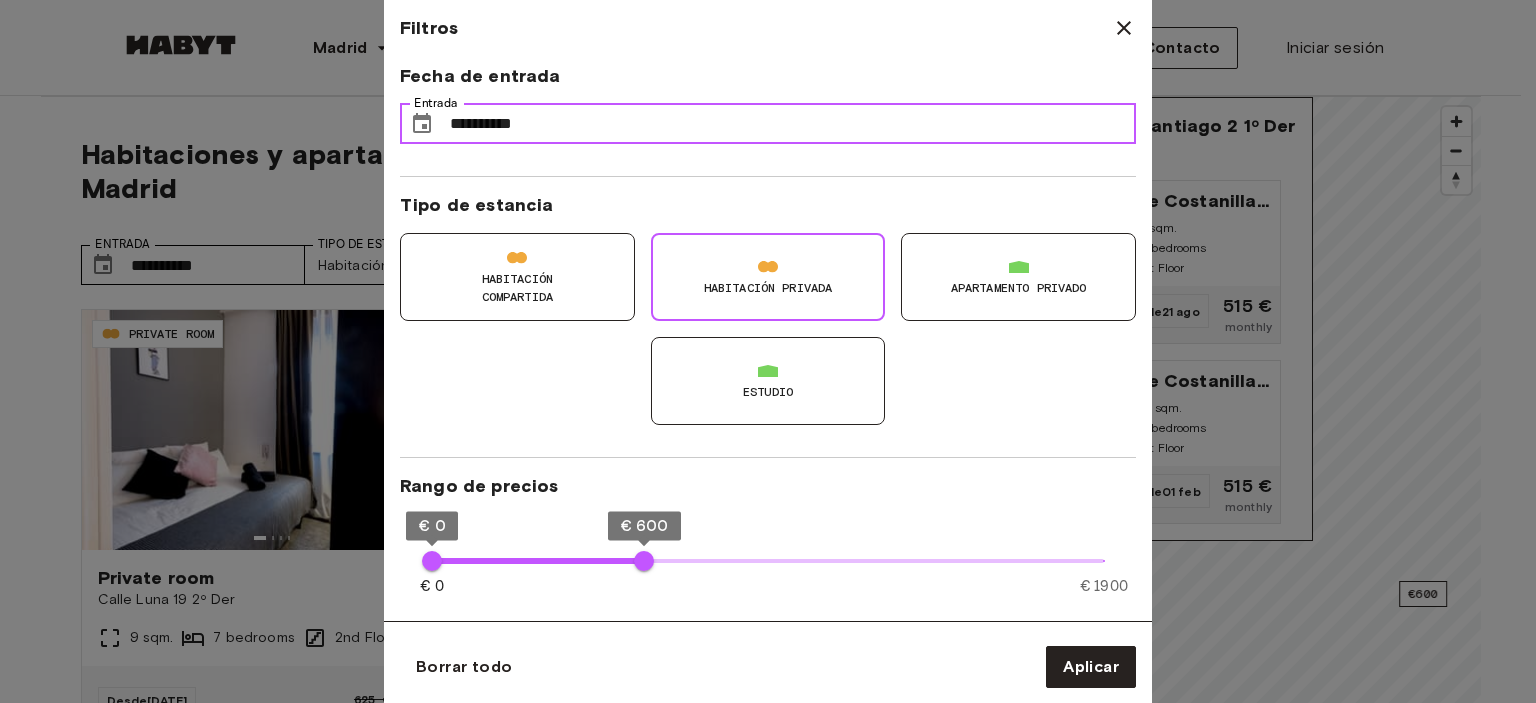 click on "**********" at bounding box center [793, 124] 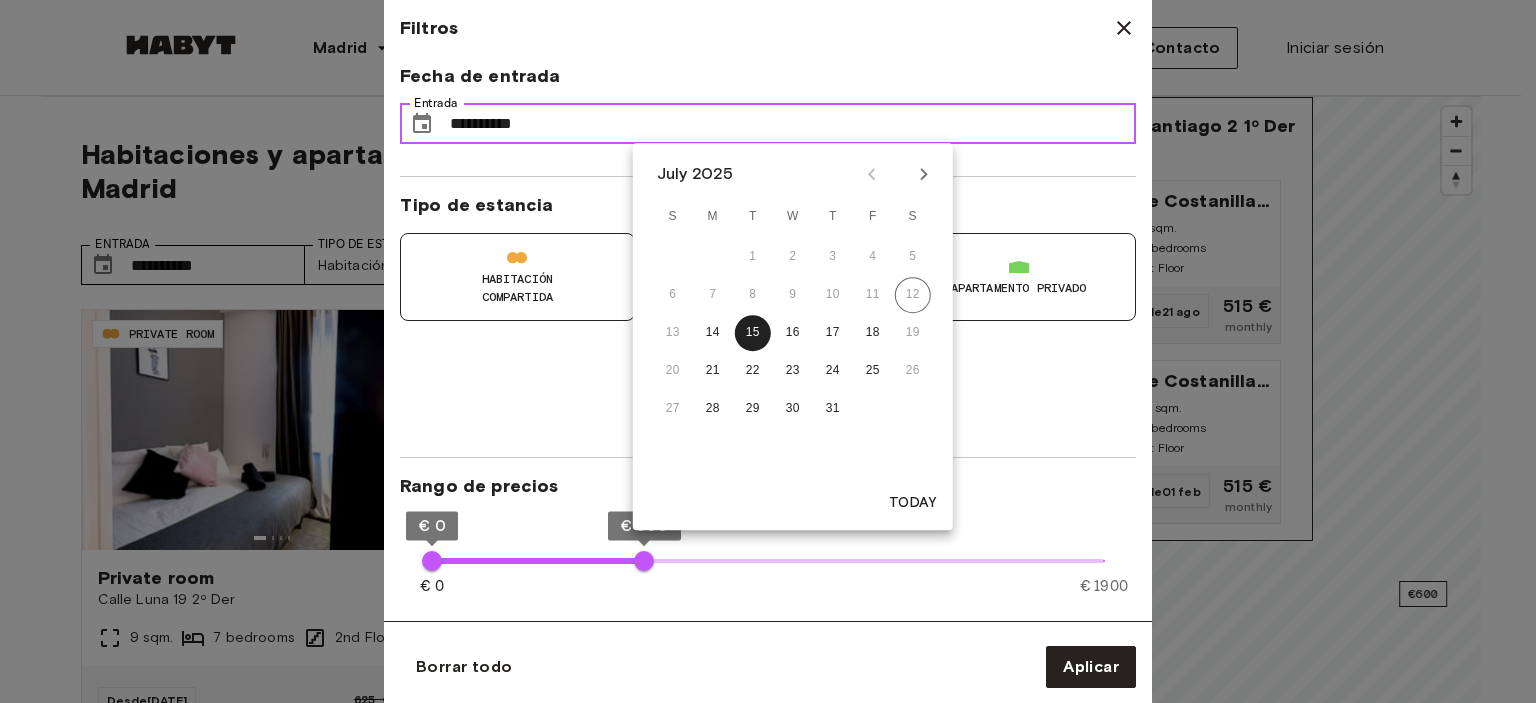 click on "**********" at bounding box center [793, 124] 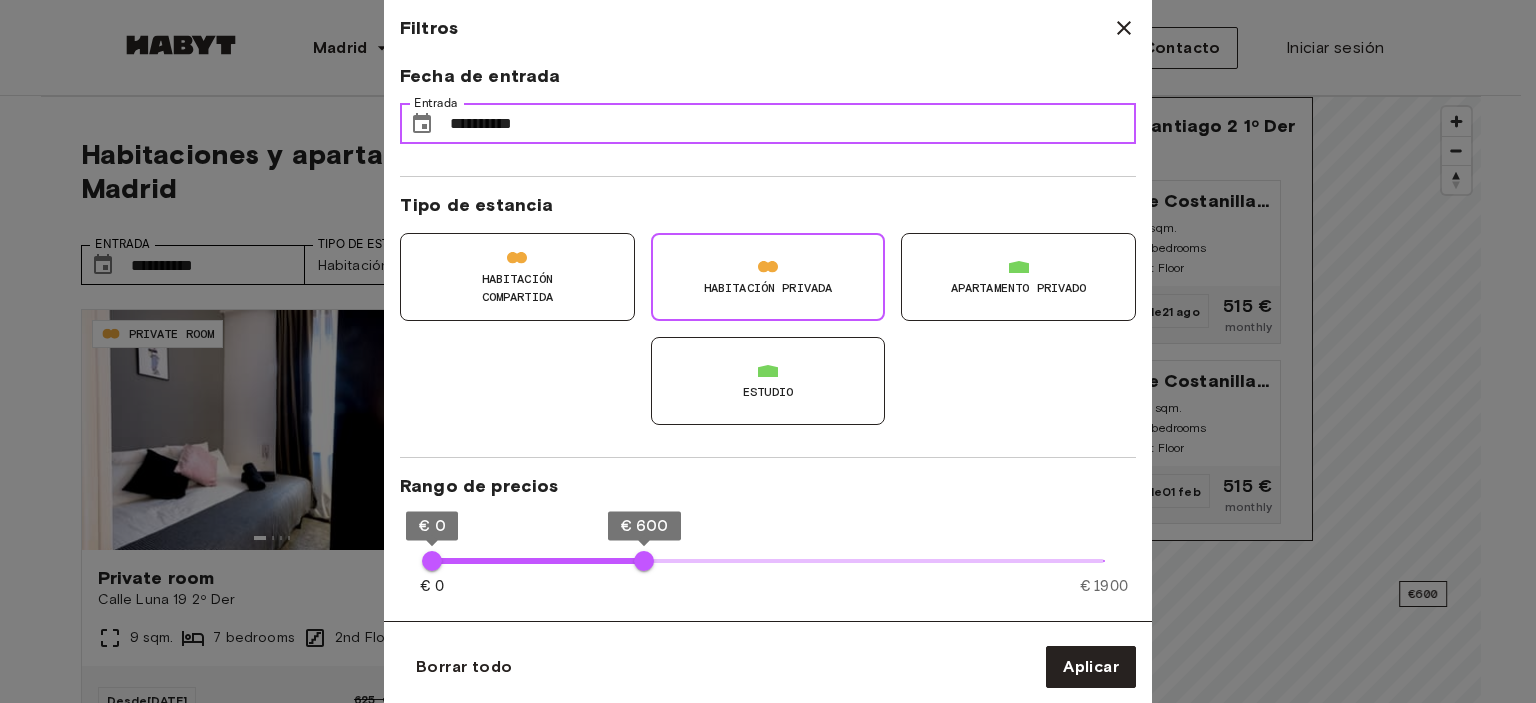 click on "**********" at bounding box center [793, 124] 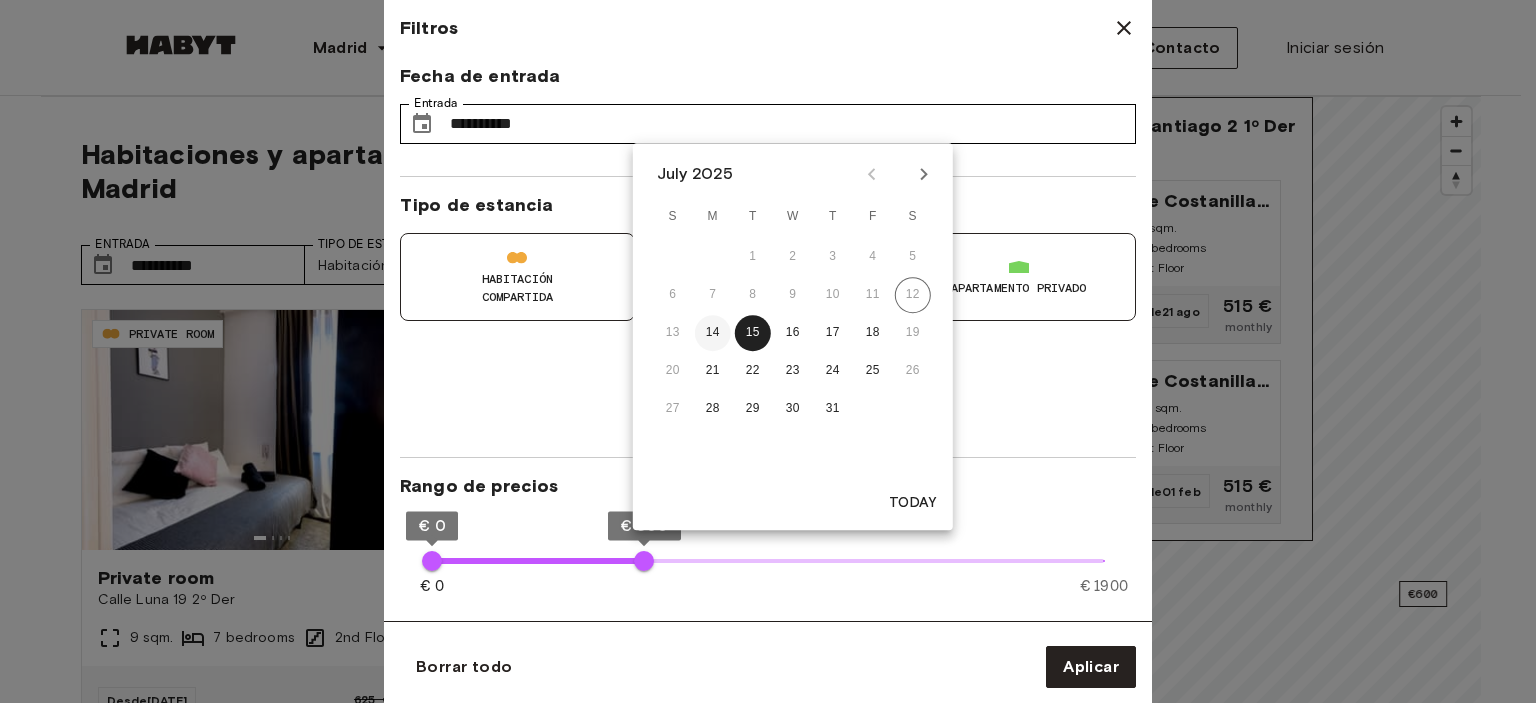 click on "14" at bounding box center (713, 333) 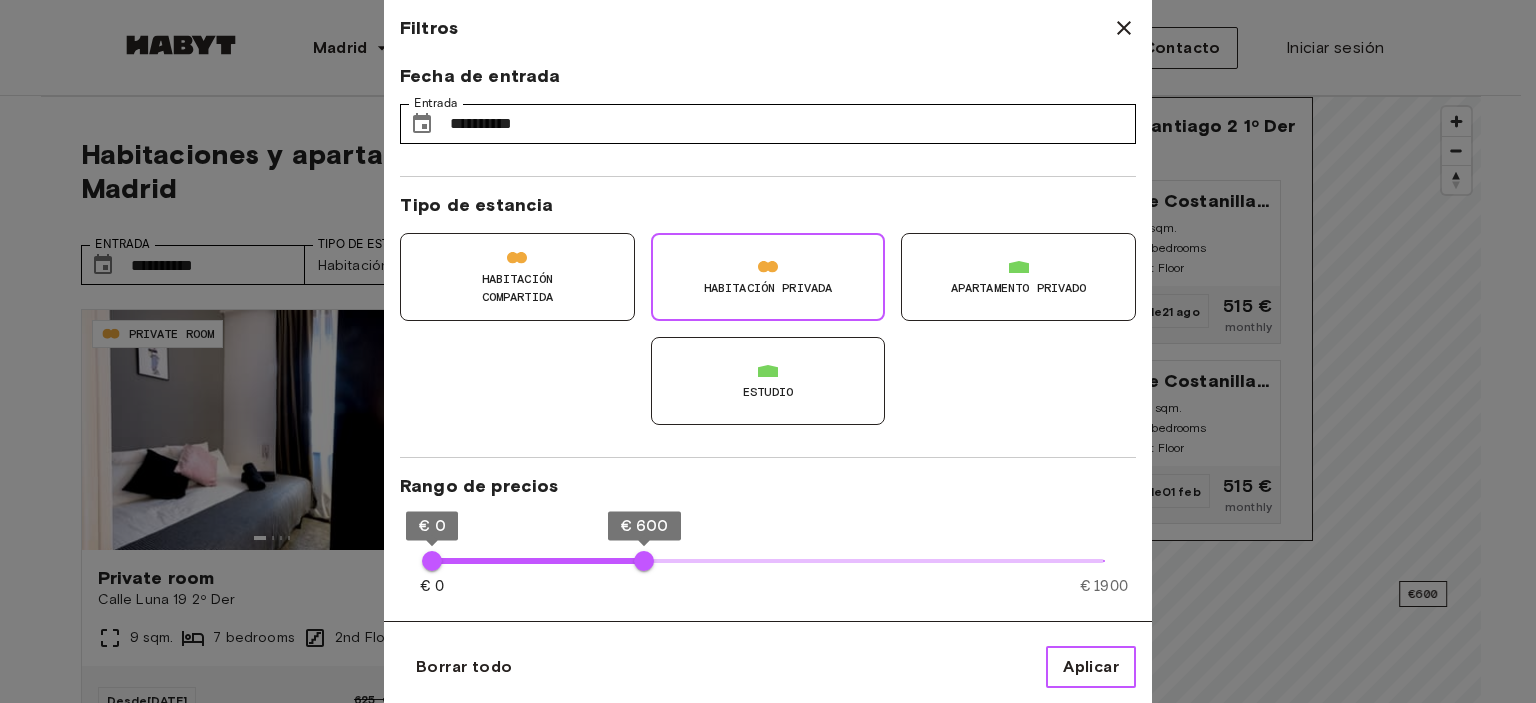 click on "Aplicar" at bounding box center (1091, 667) 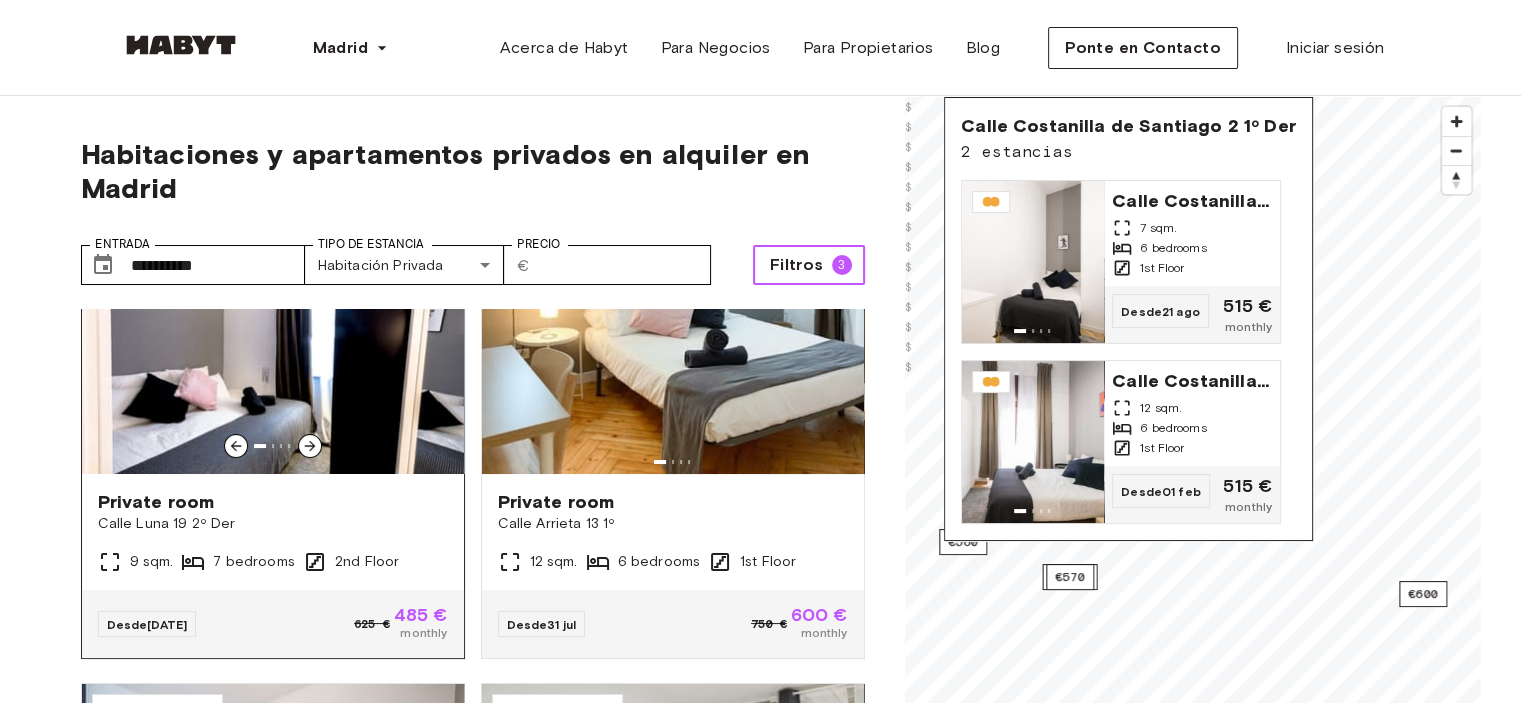 scroll, scrollTop: 300, scrollLeft: 0, axis: vertical 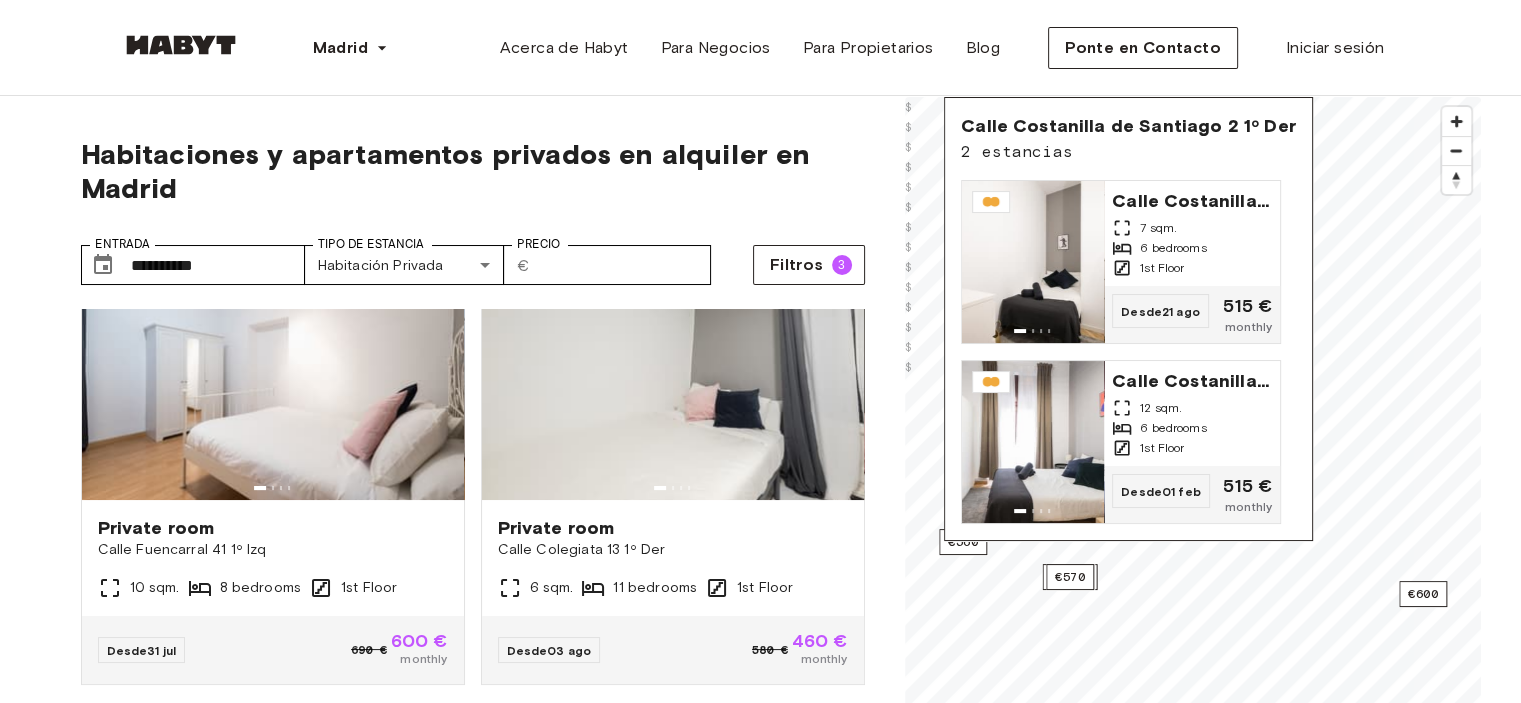 click on "**********" at bounding box center [760, 2013] 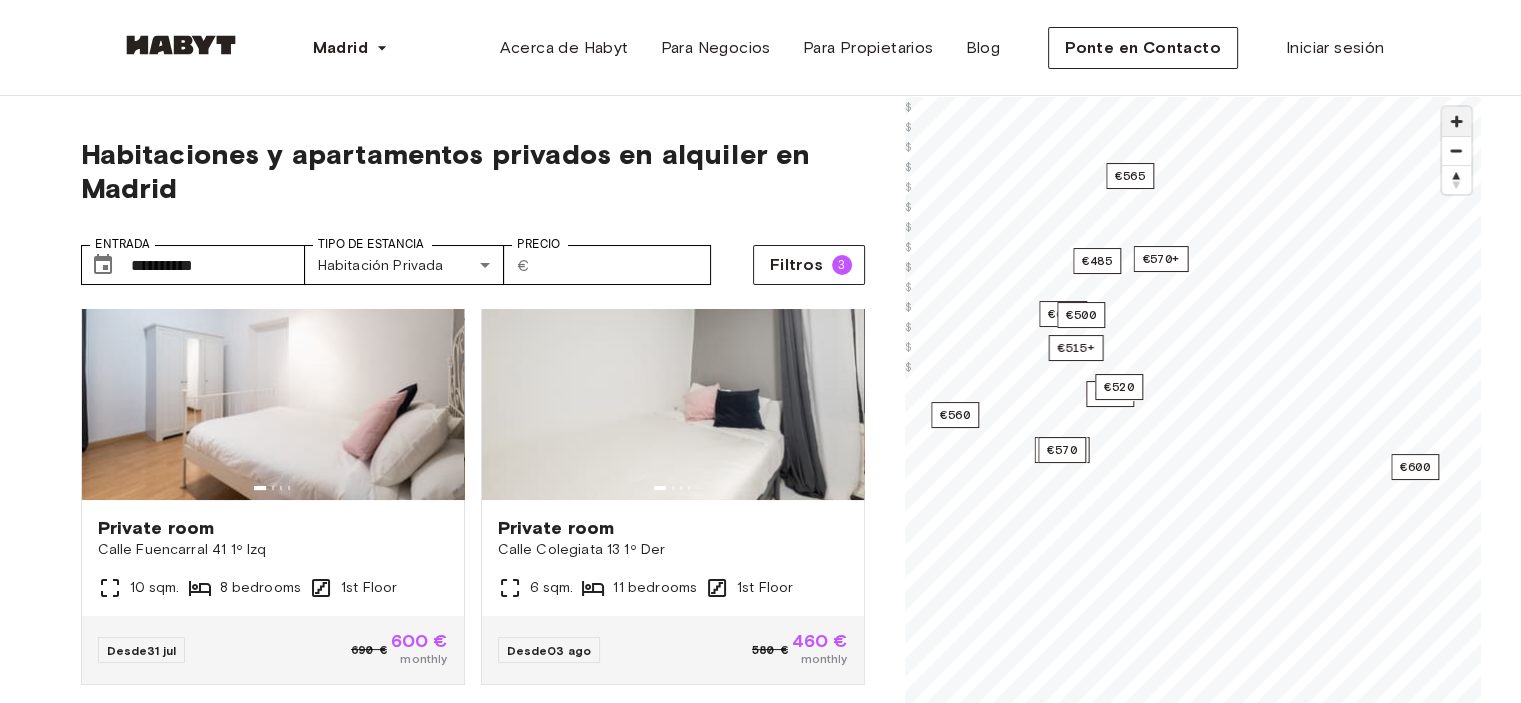 click at bounding box center [1456, 121] 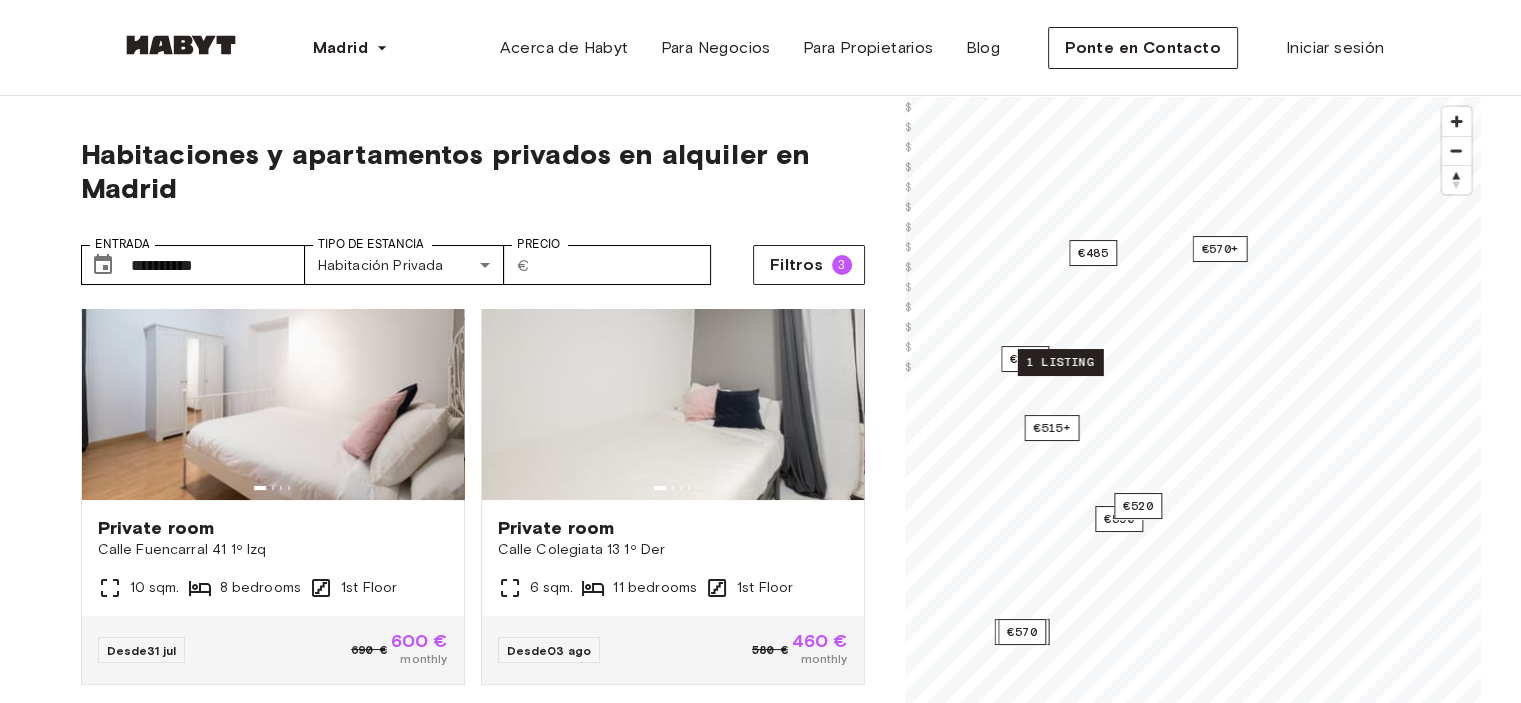click on "1 listing" at bounding box center [1059, 362] 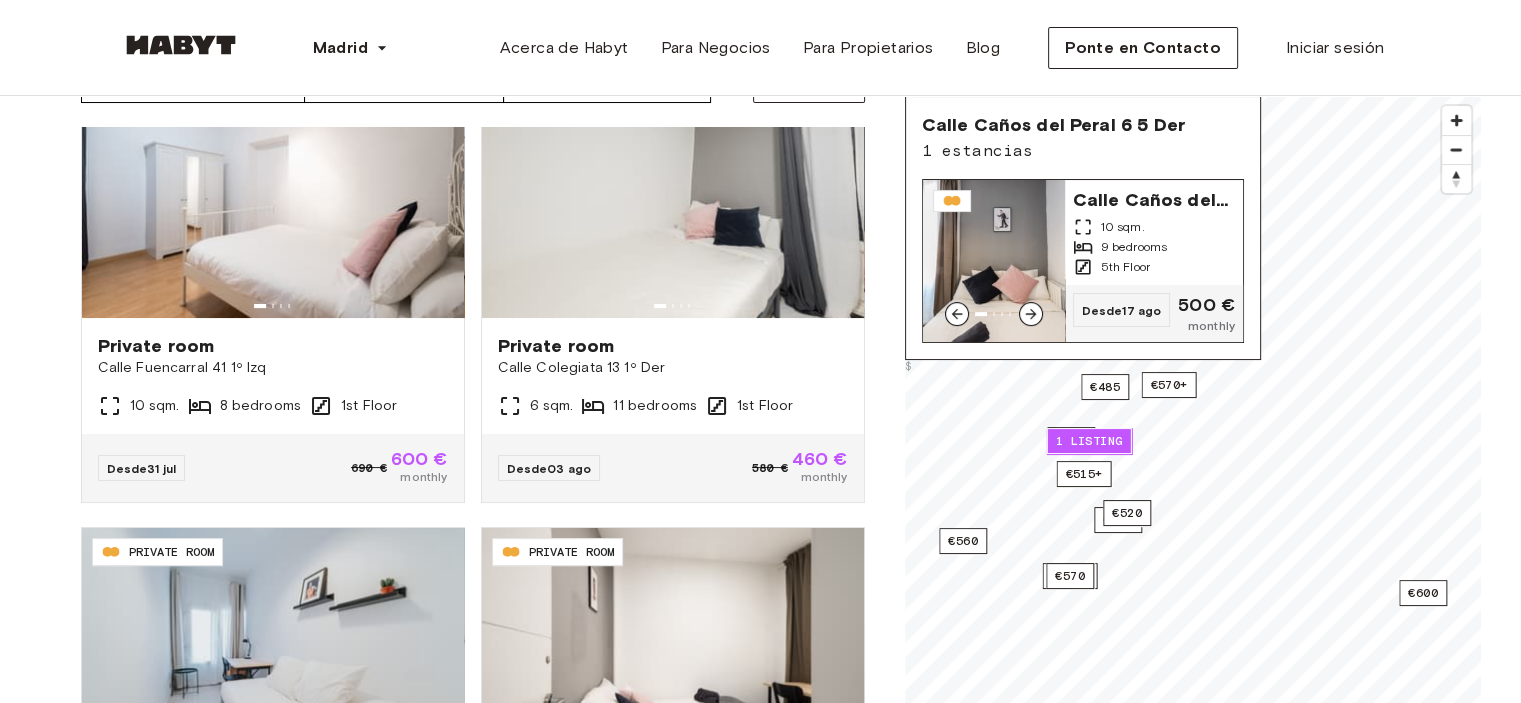 scroll, scrollTop: 200, scrollLeft: 0, axis: vertical 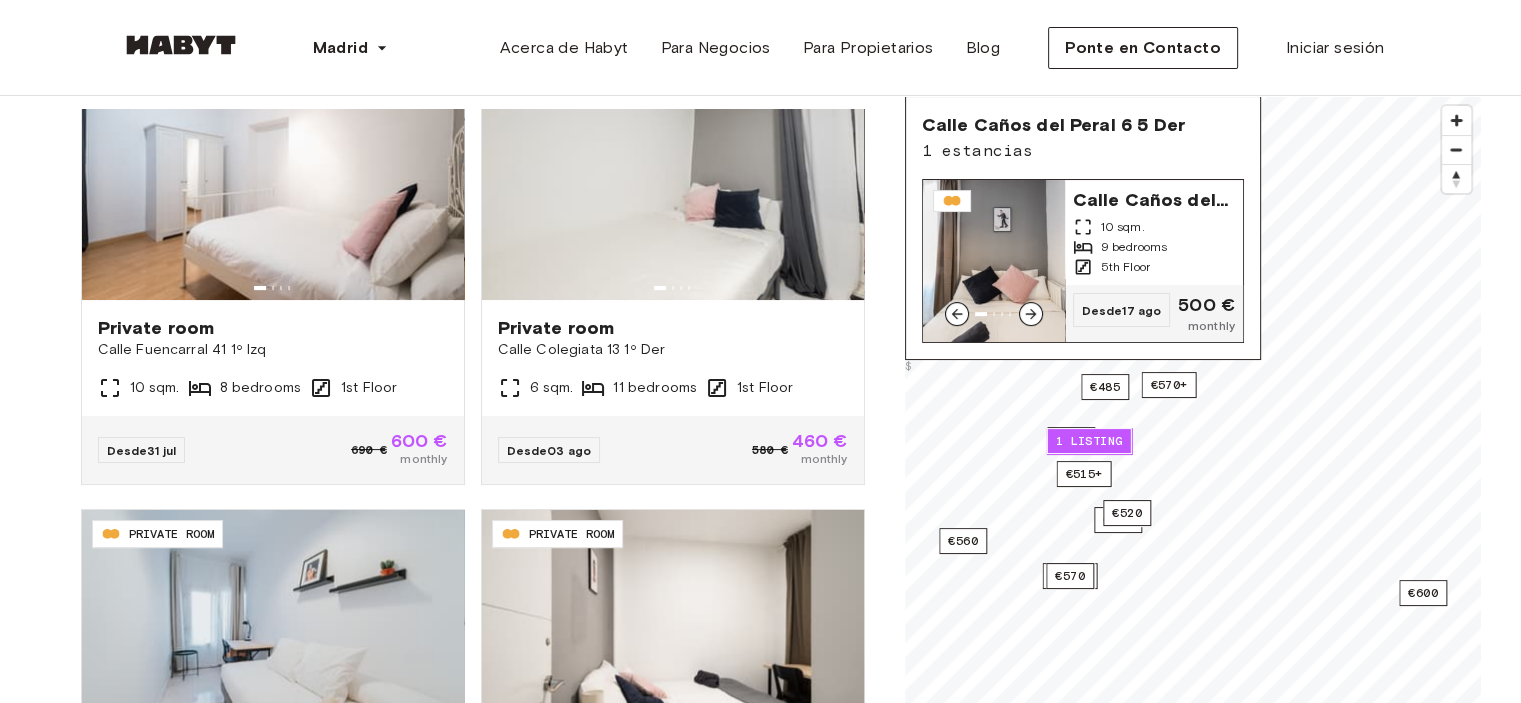 click on "Calle Caños del Peral 6 5 Der" at bounding box center (1153, 198) 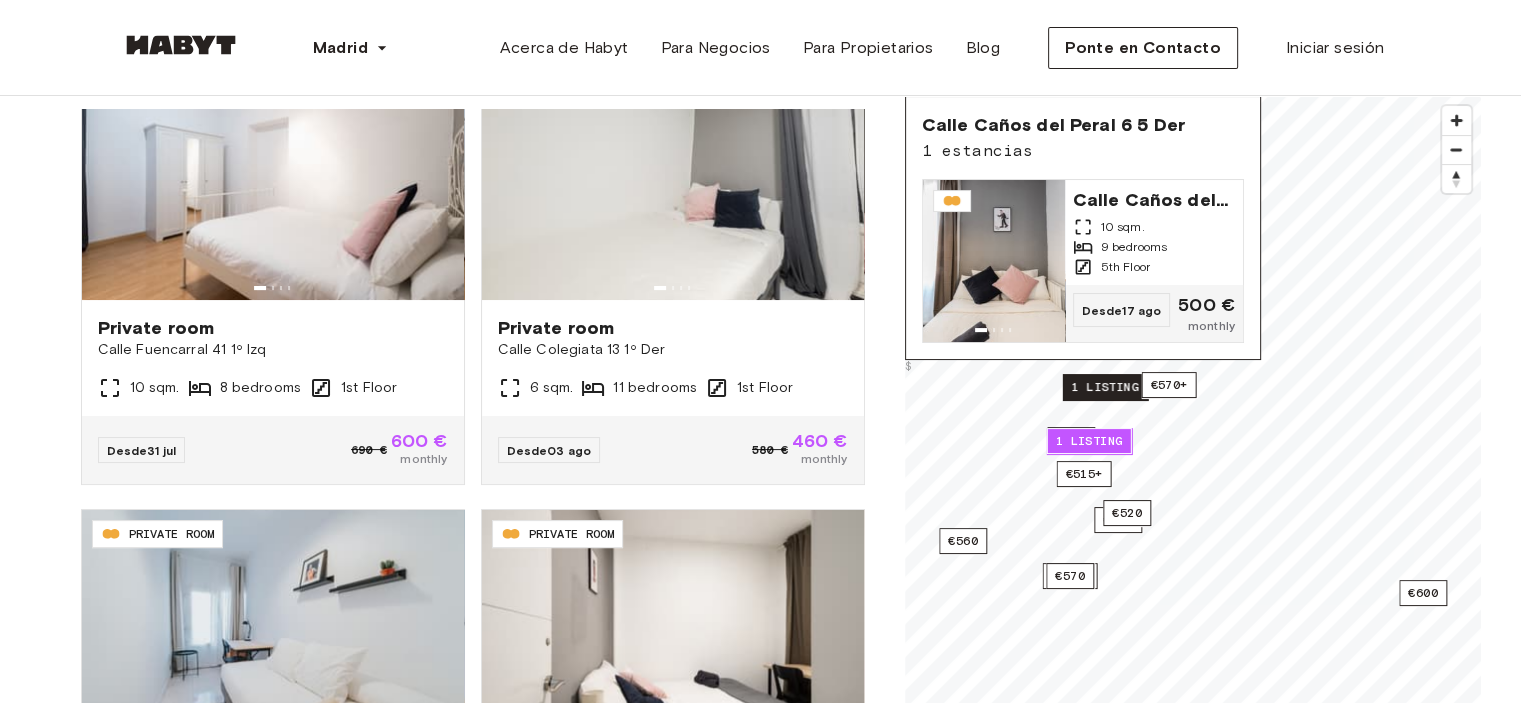 click on "1 listing" at bounding box center (1104, 387) 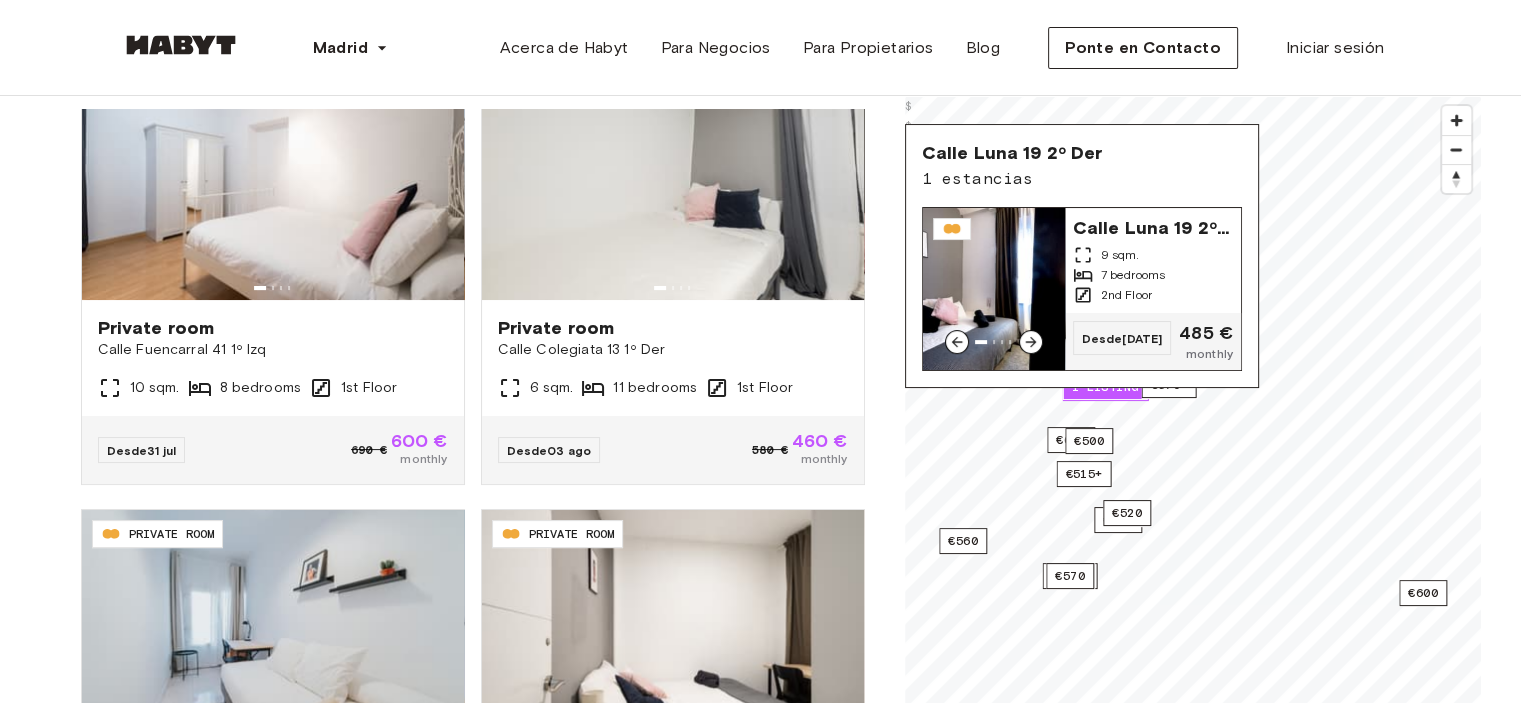 click on "9 sqm." at bounding box center (1153, 255) 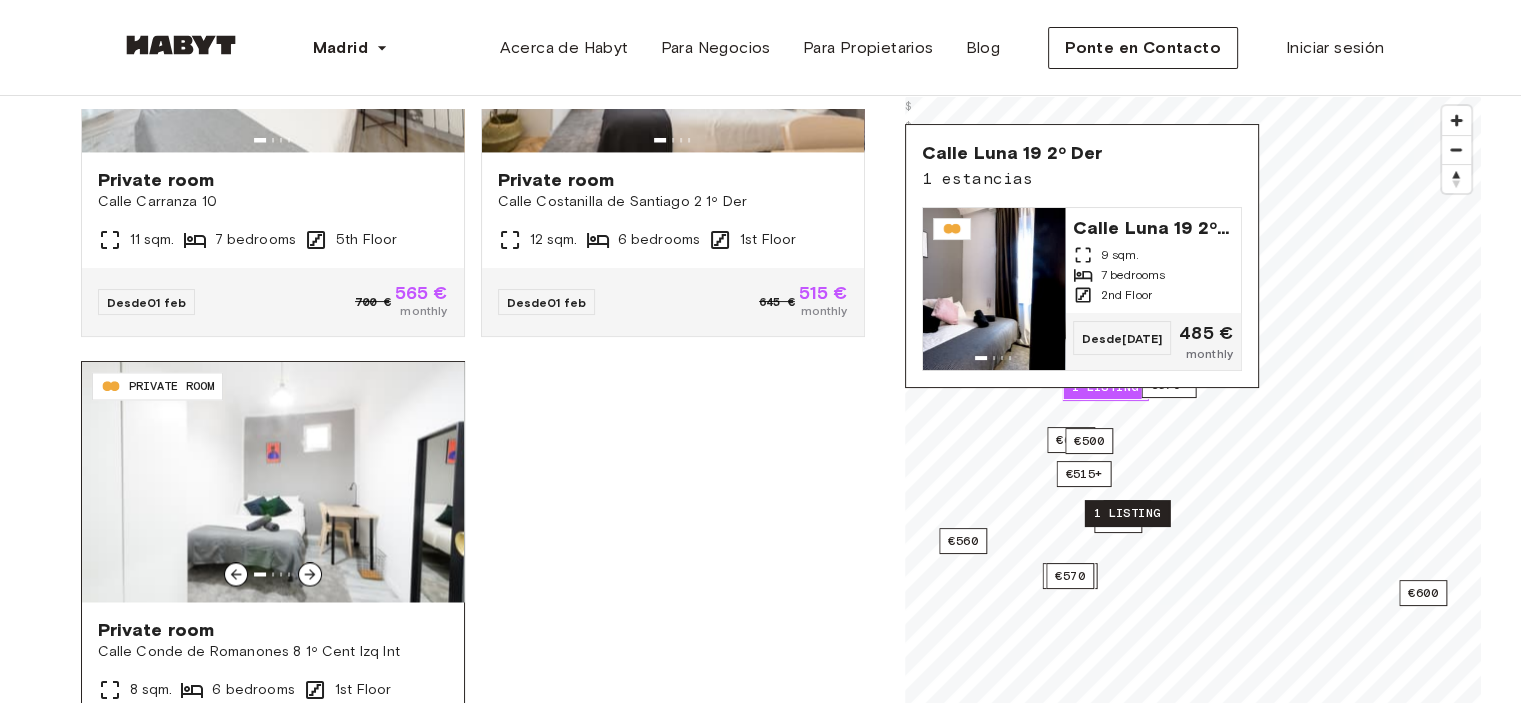 scroll, scrollTop: 3374, scrollLeft: 0, axis: vertical 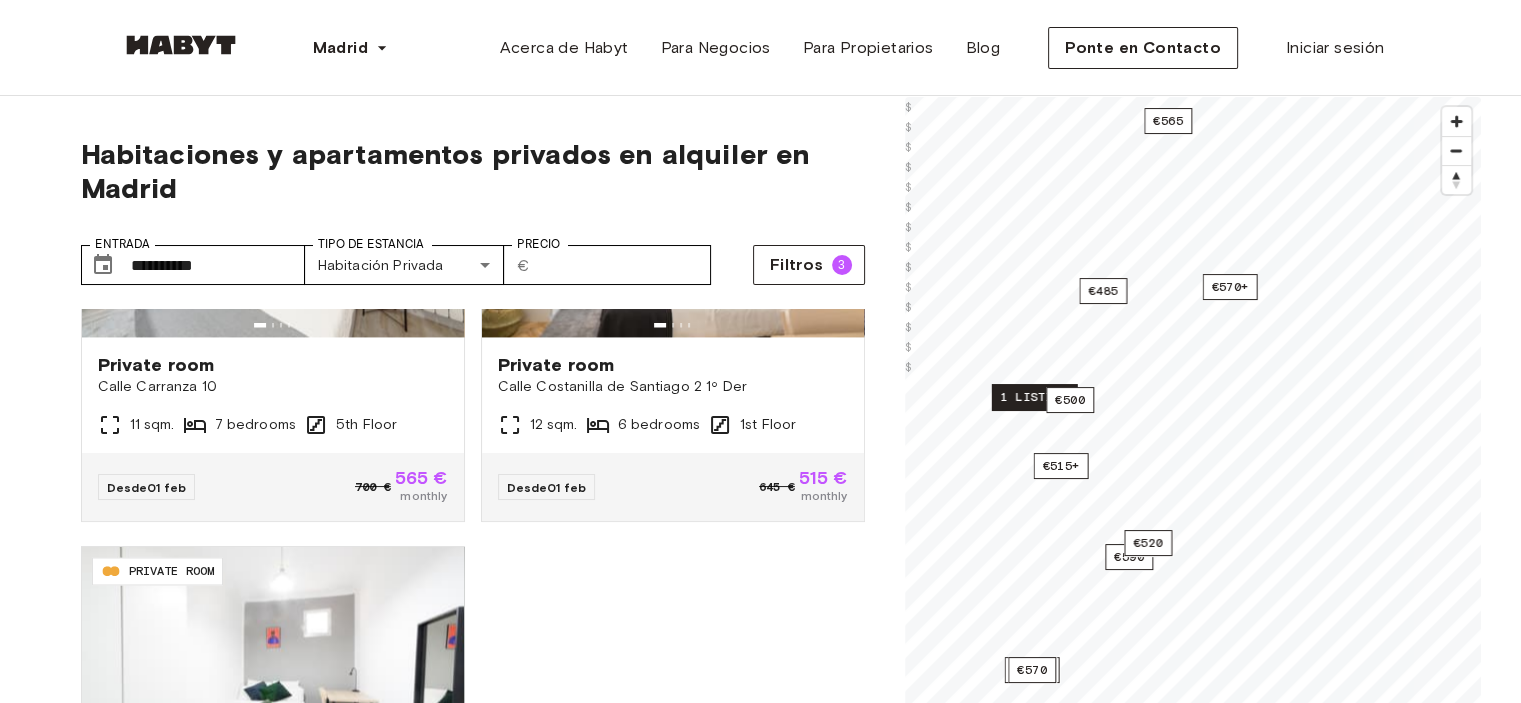 click on "1 listing" at bounding box center (1033, 397) 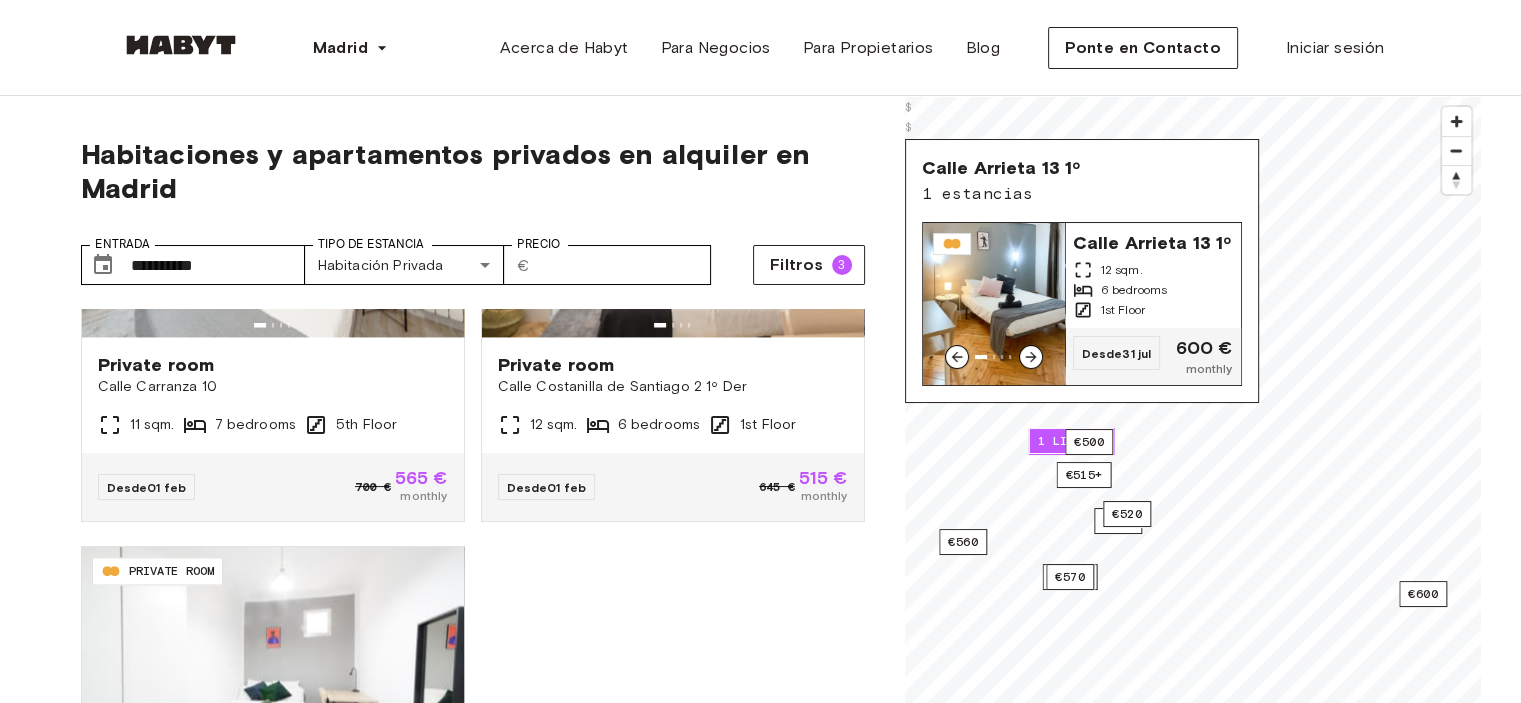 click on "6 bedrooms" at bounding box center [1134, 290] 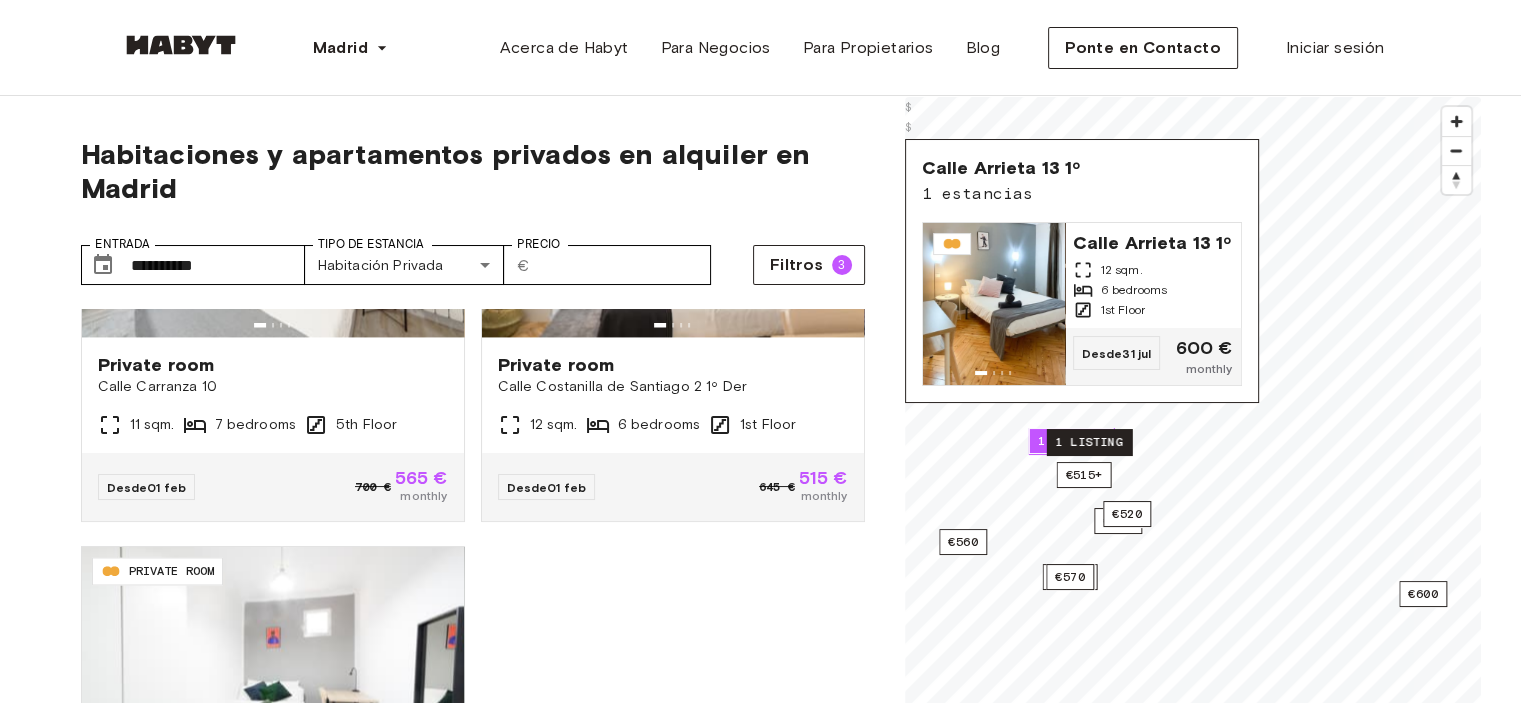 click on "1 listing" at bounding box center (1088, 442) 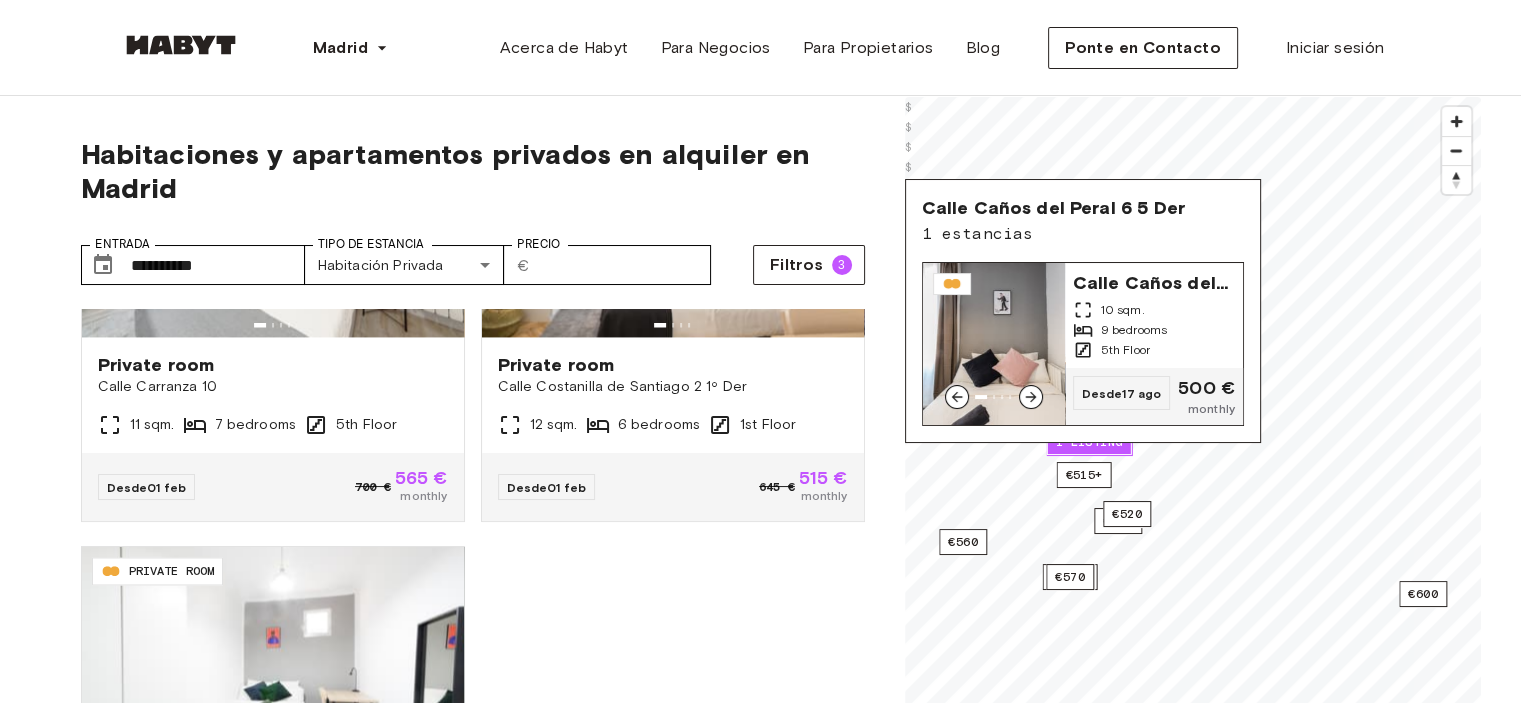 click on "Calle Caños del Peral 6 5 Der 10 sqm. 9 bedrooms 5th Floor" at bounding box center (1154, 315) 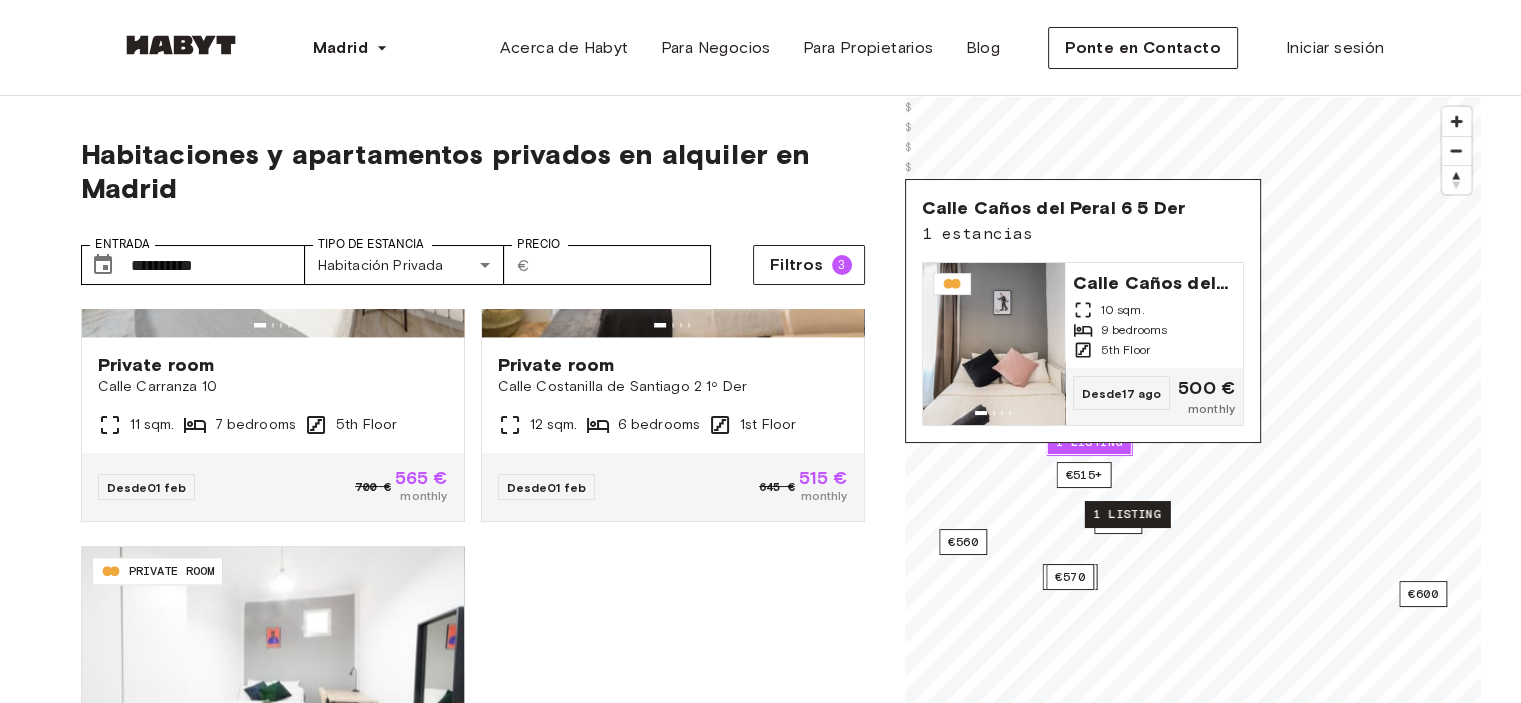 click on "1 listing" at bounding box center [1126, 514] 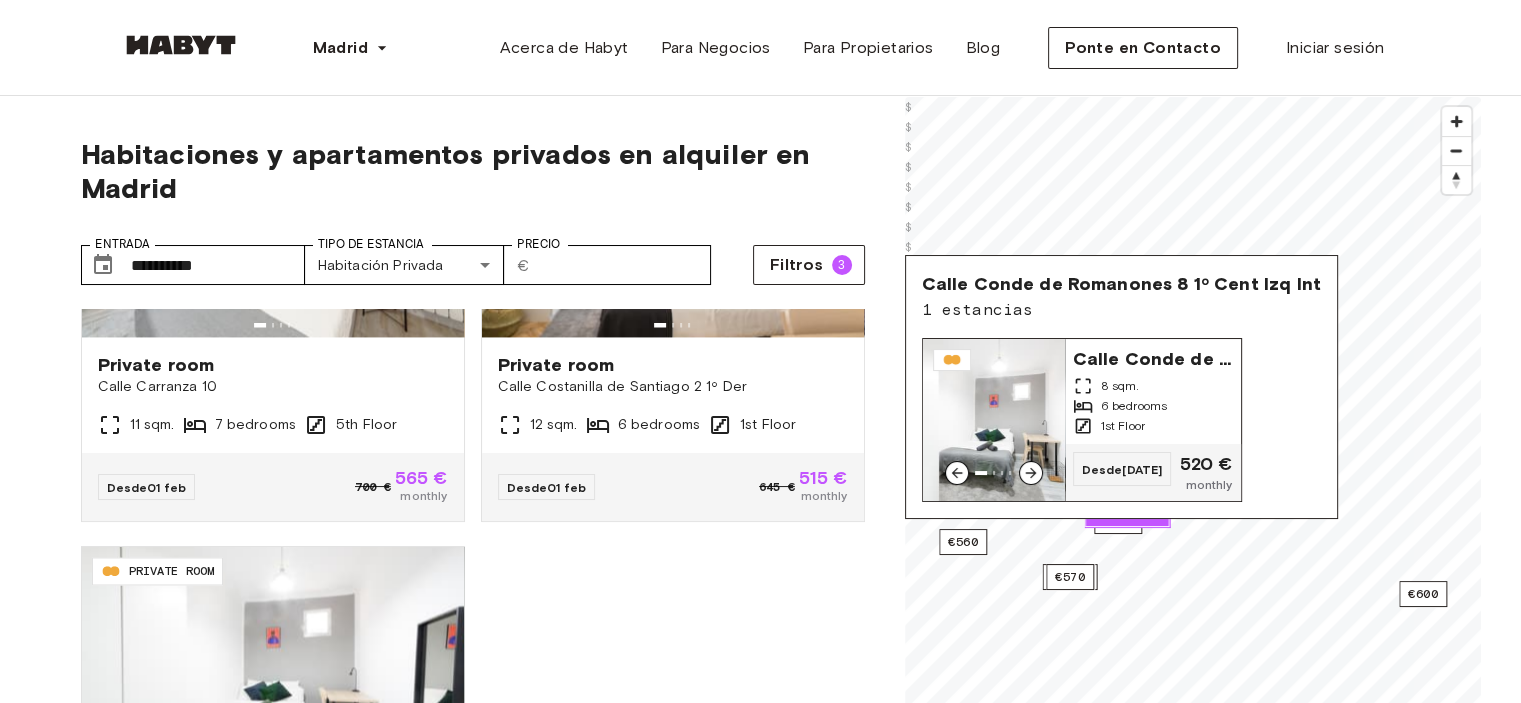 click on "Calle Conde de Romanones 8 1º Cent Izq Int" at bounding box center (1153, 357) 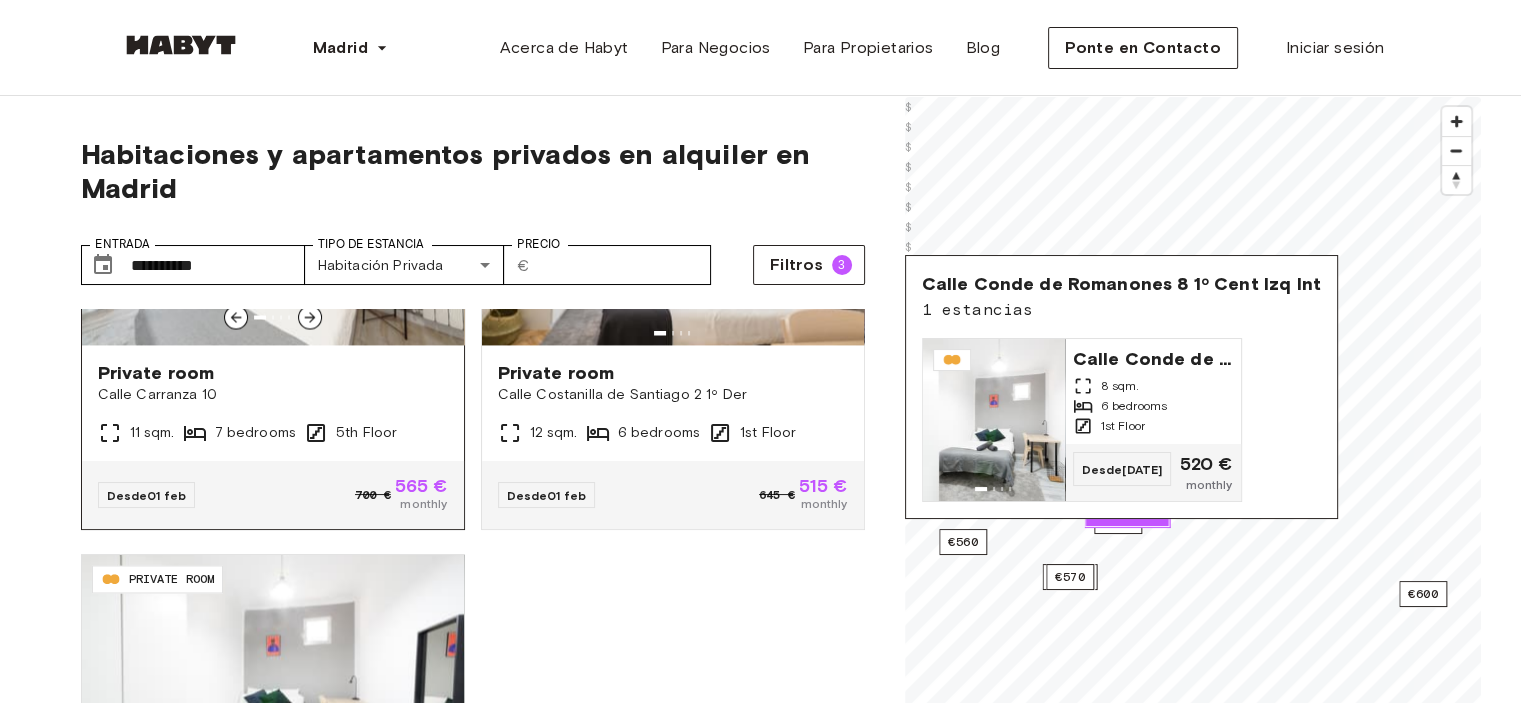 scroll, scrollTop: 3374, scrollLeft: 0, axis: vertical 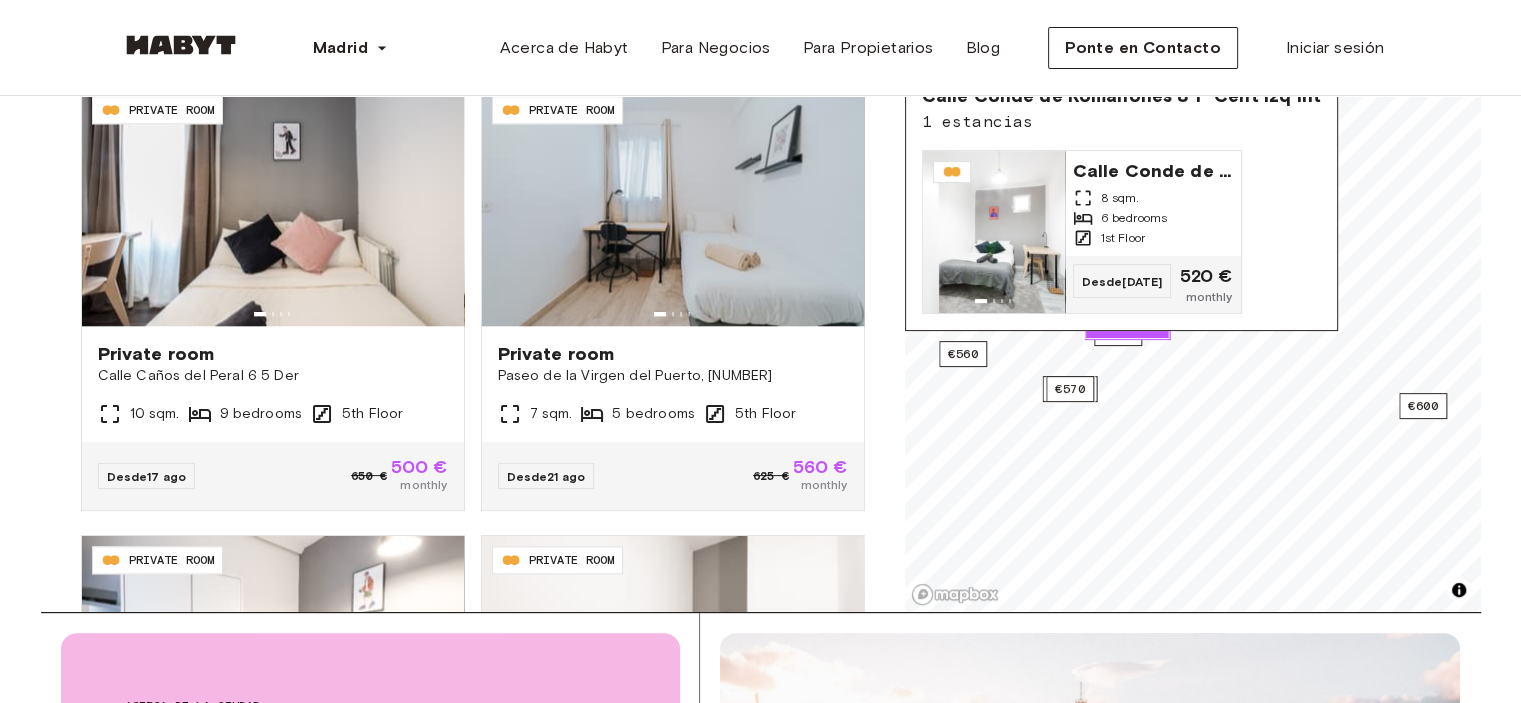 click on "**********" at bounding box center (760, 1613) 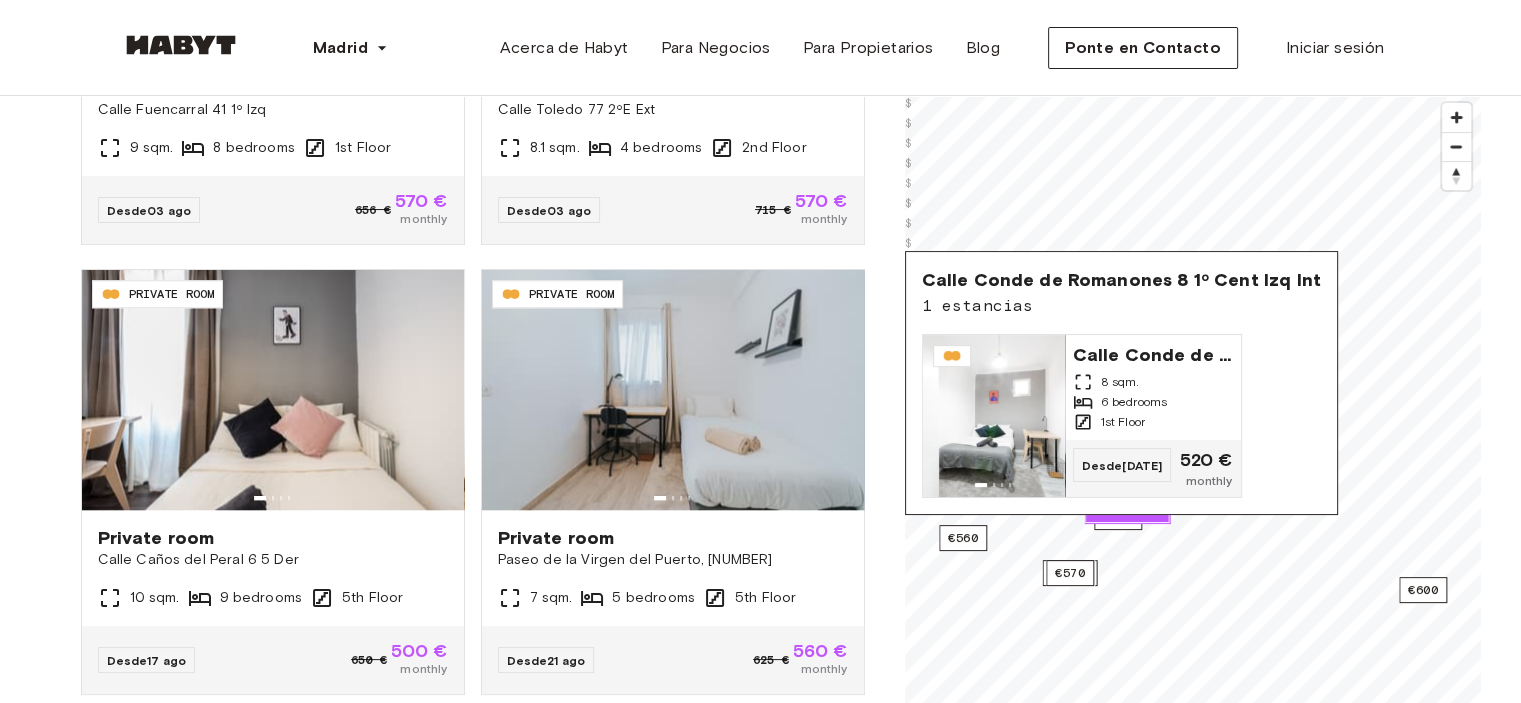 scroll, scrollTop: 300, scrollLeft: 0, axis: vertical 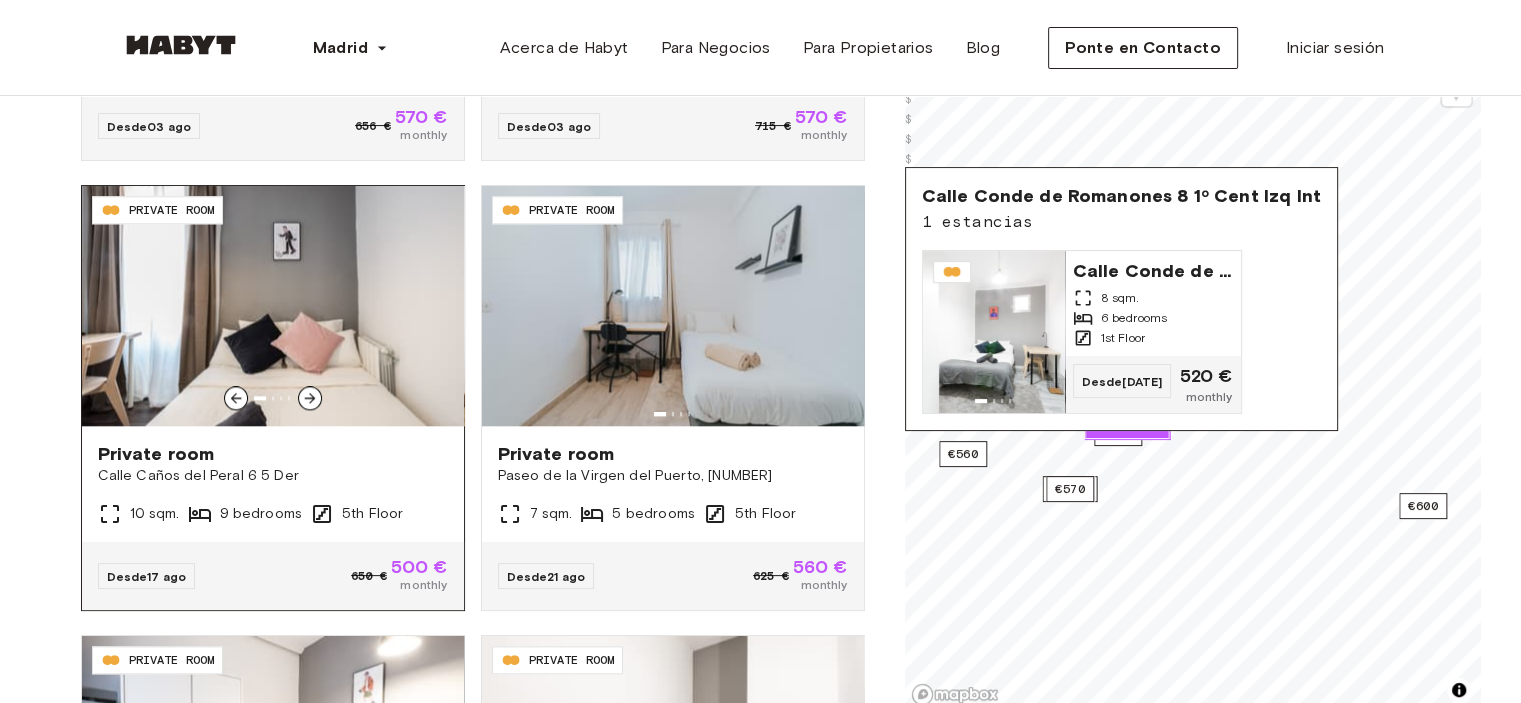 click at bounding box center (273, 306) 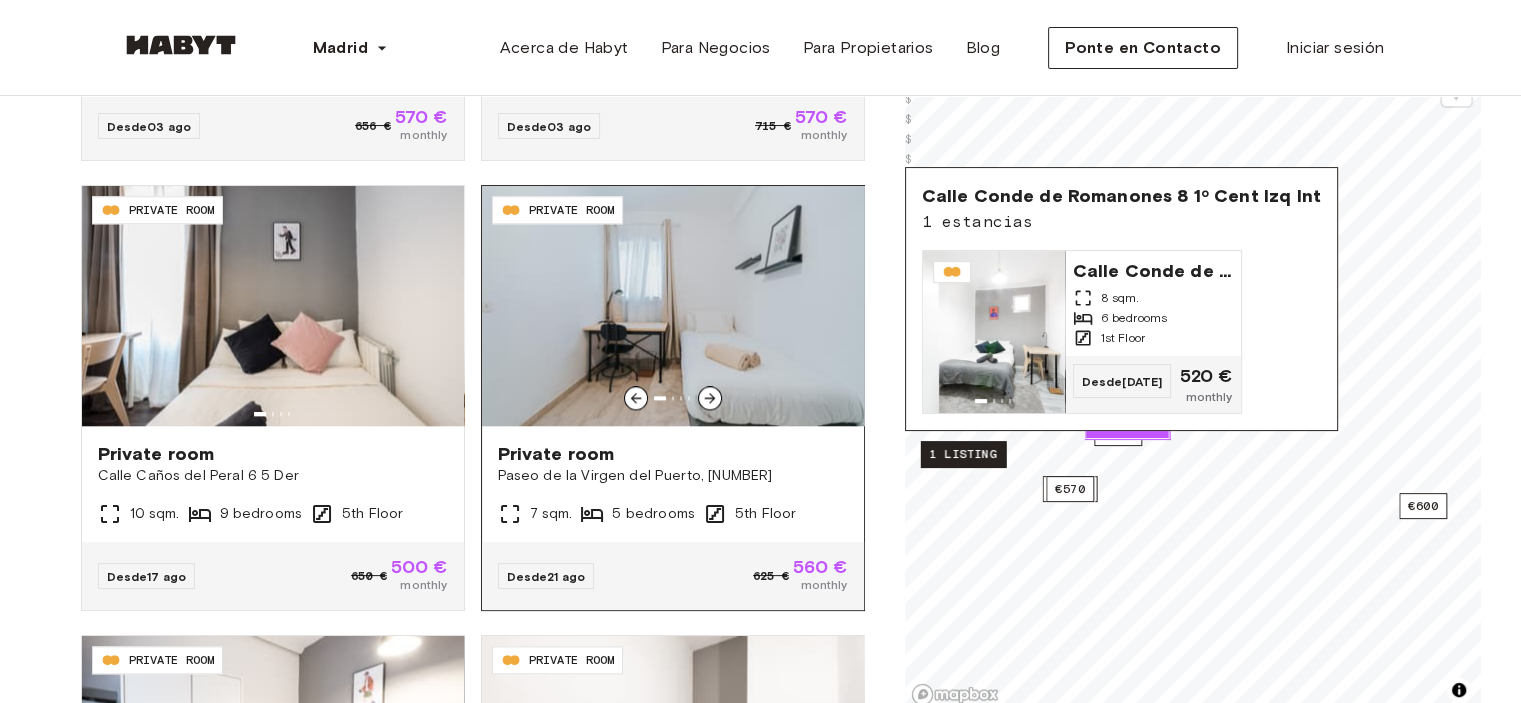 click on "Paseo de la Virgen del Puerto, 13" at bounding box center [673, 476] 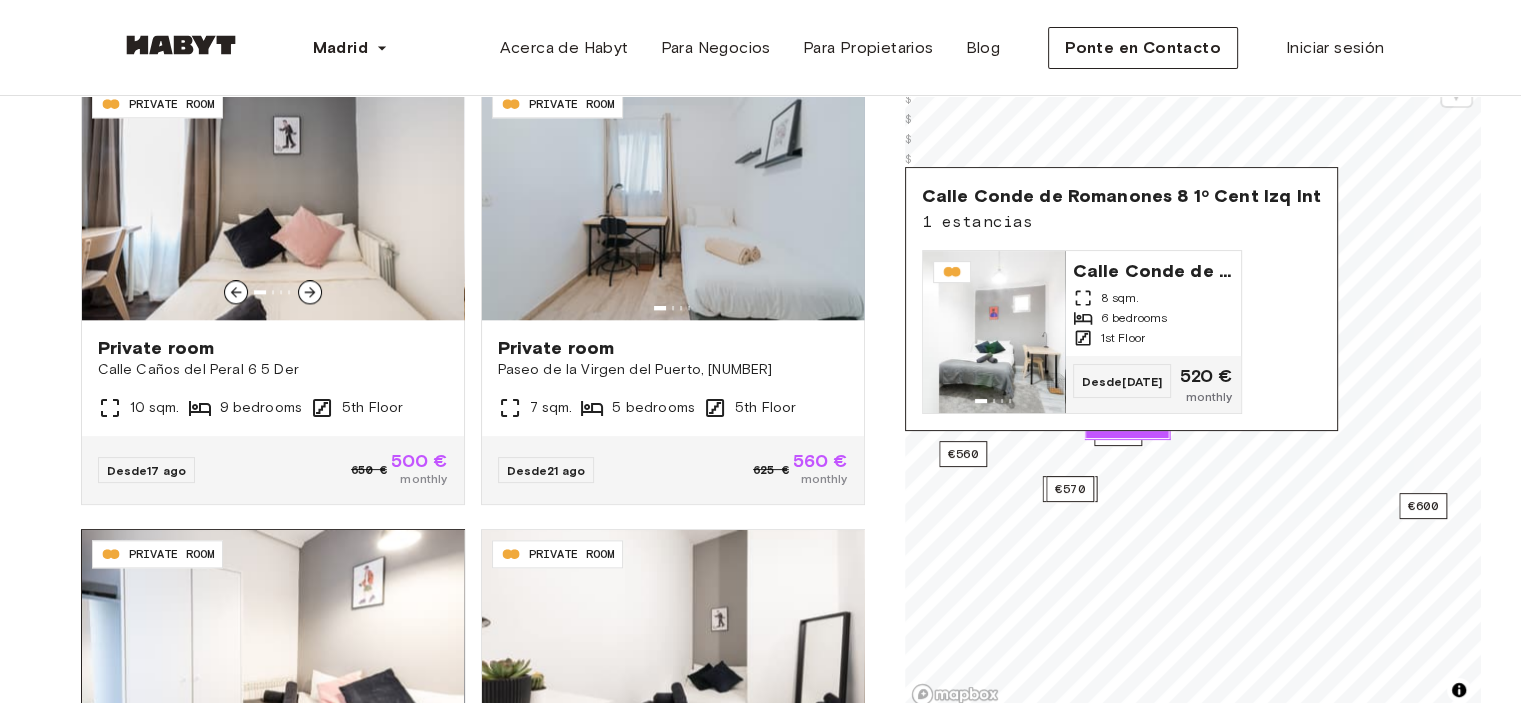 scroll, scrollTop: 2474, scrollLeft: 0, axis: vertical 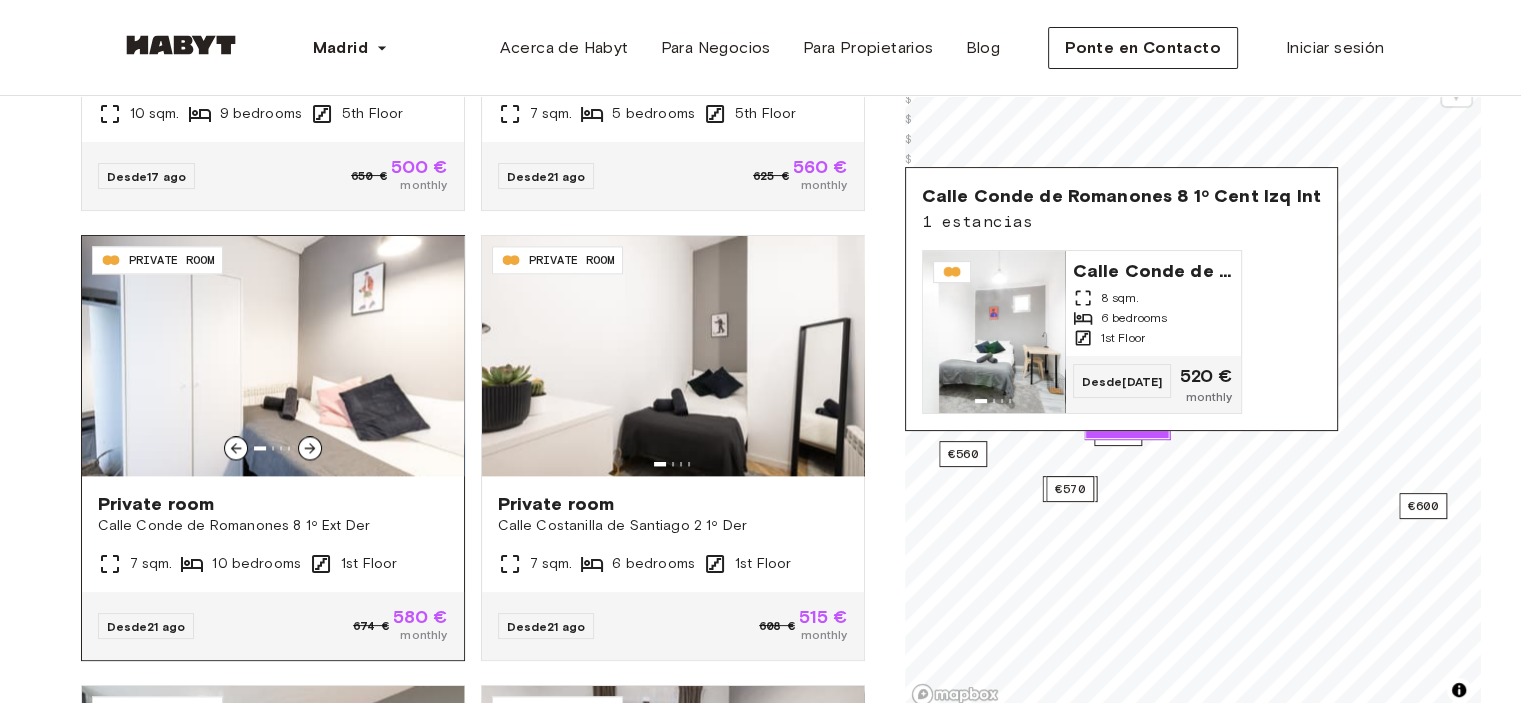 click at bounding box center [236, 448] 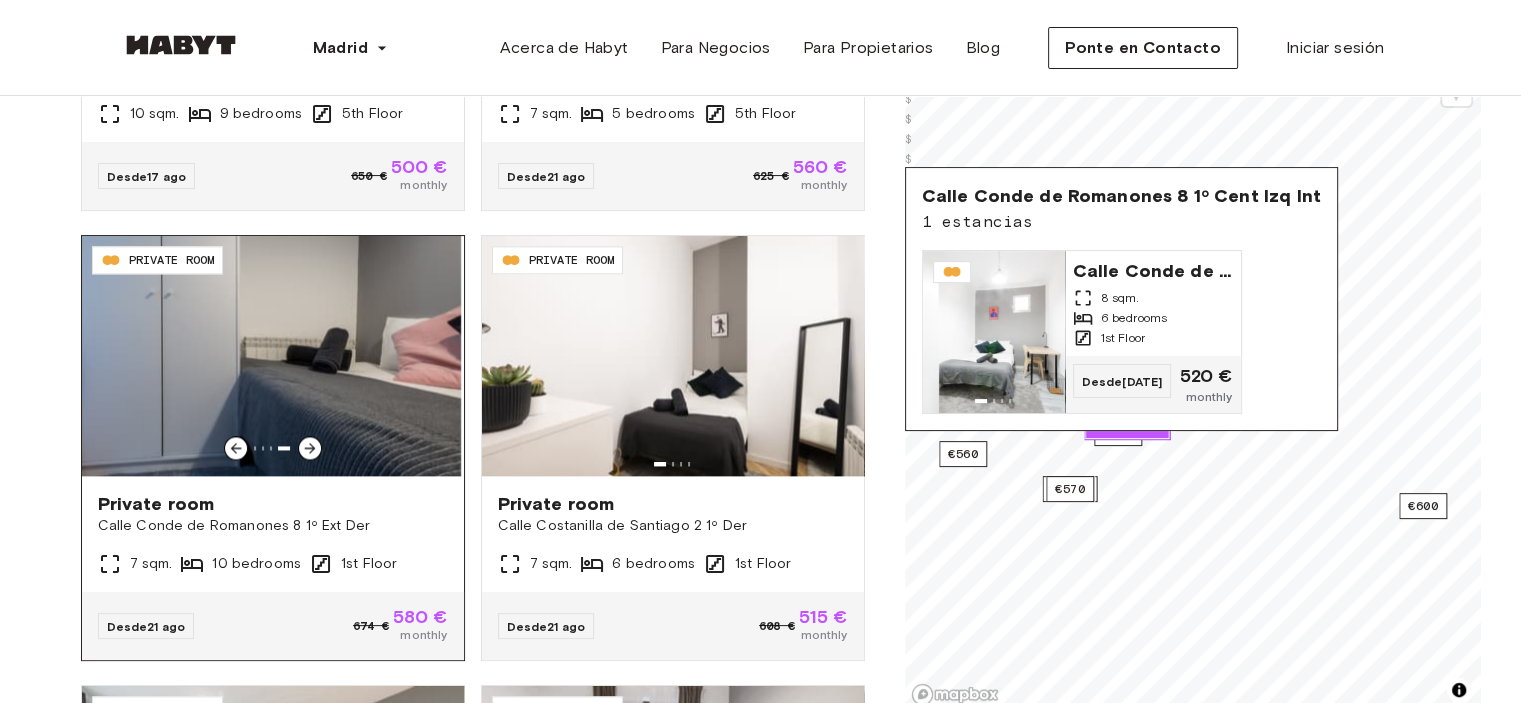 click at bounding box center (270, 356) 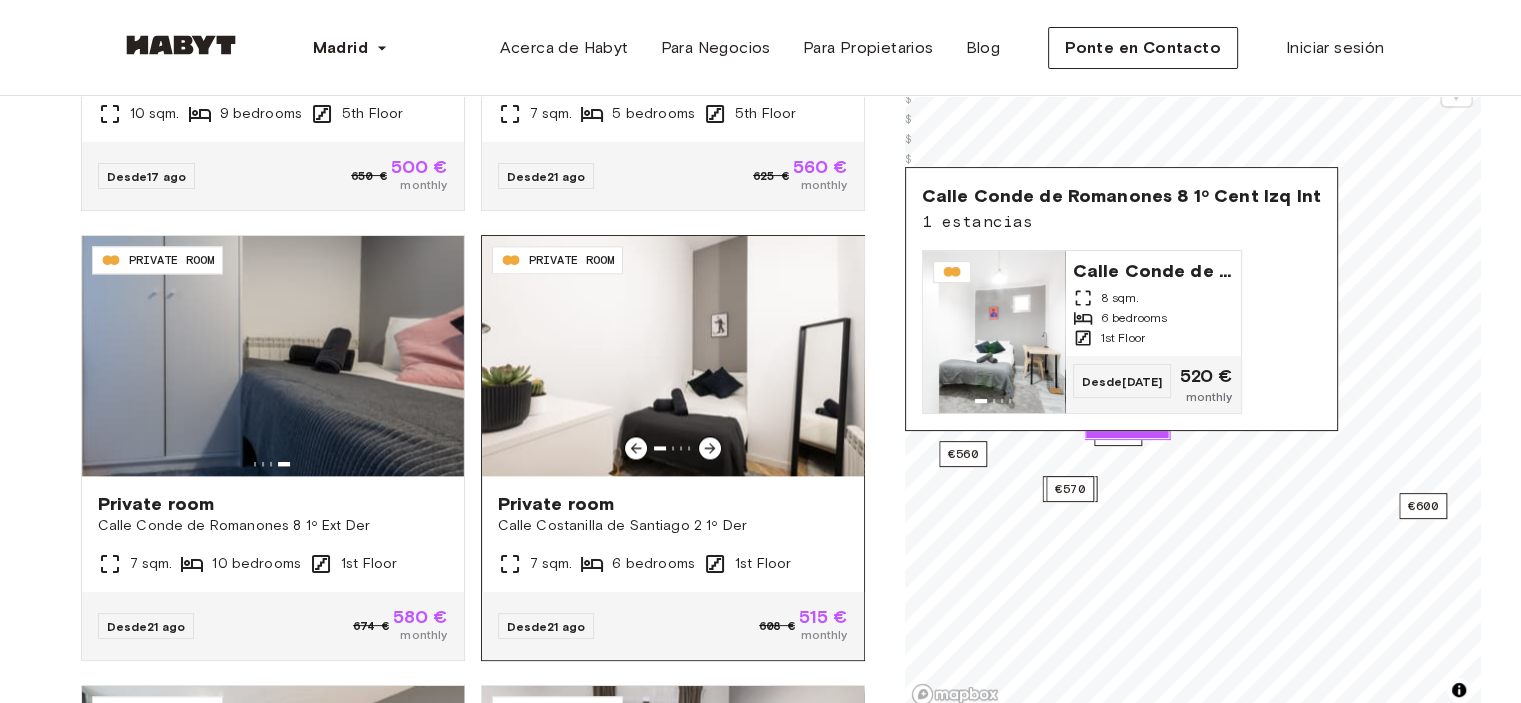 click at bounding box center [673, 448] 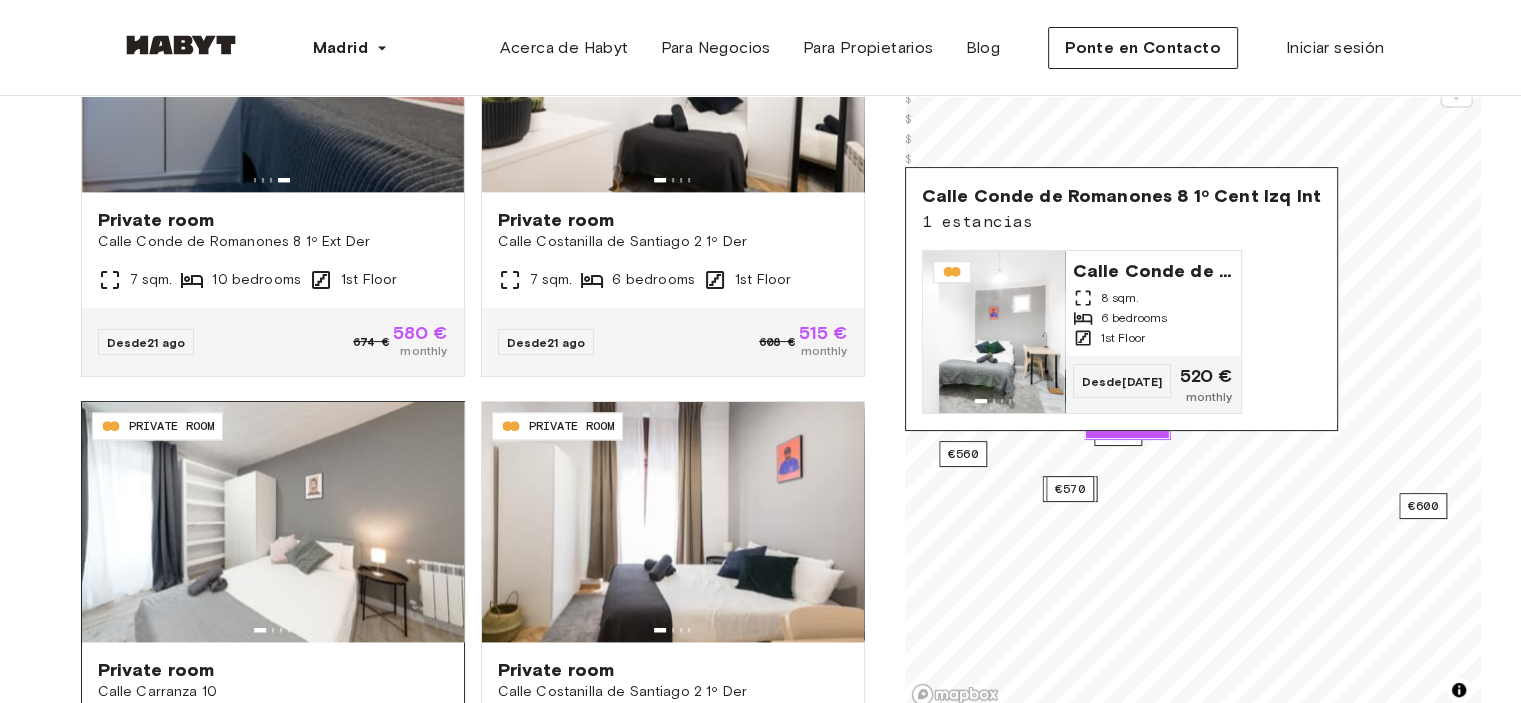 scroll, scrollTop: 2874, scrollLeft: 0, axis: vertical 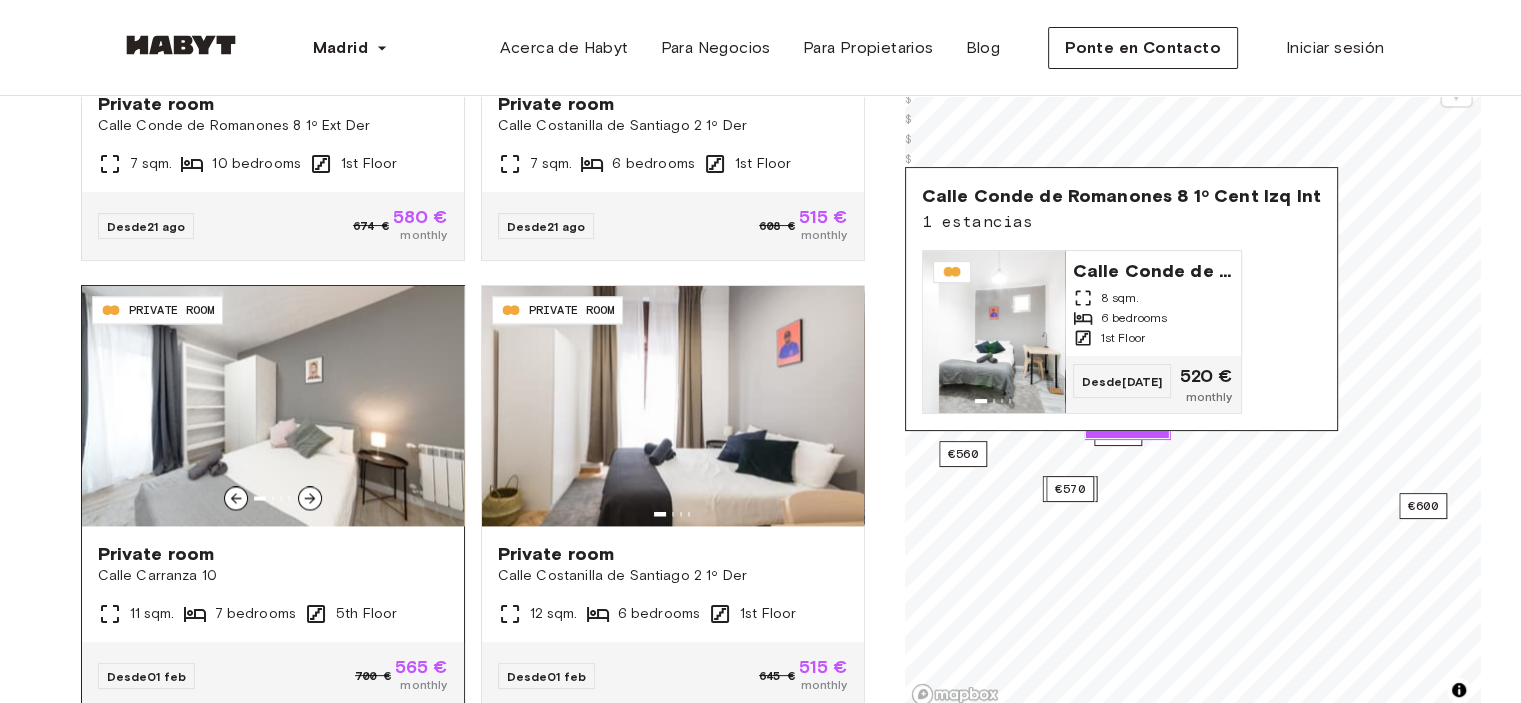 click at bounding box center (273, 406) 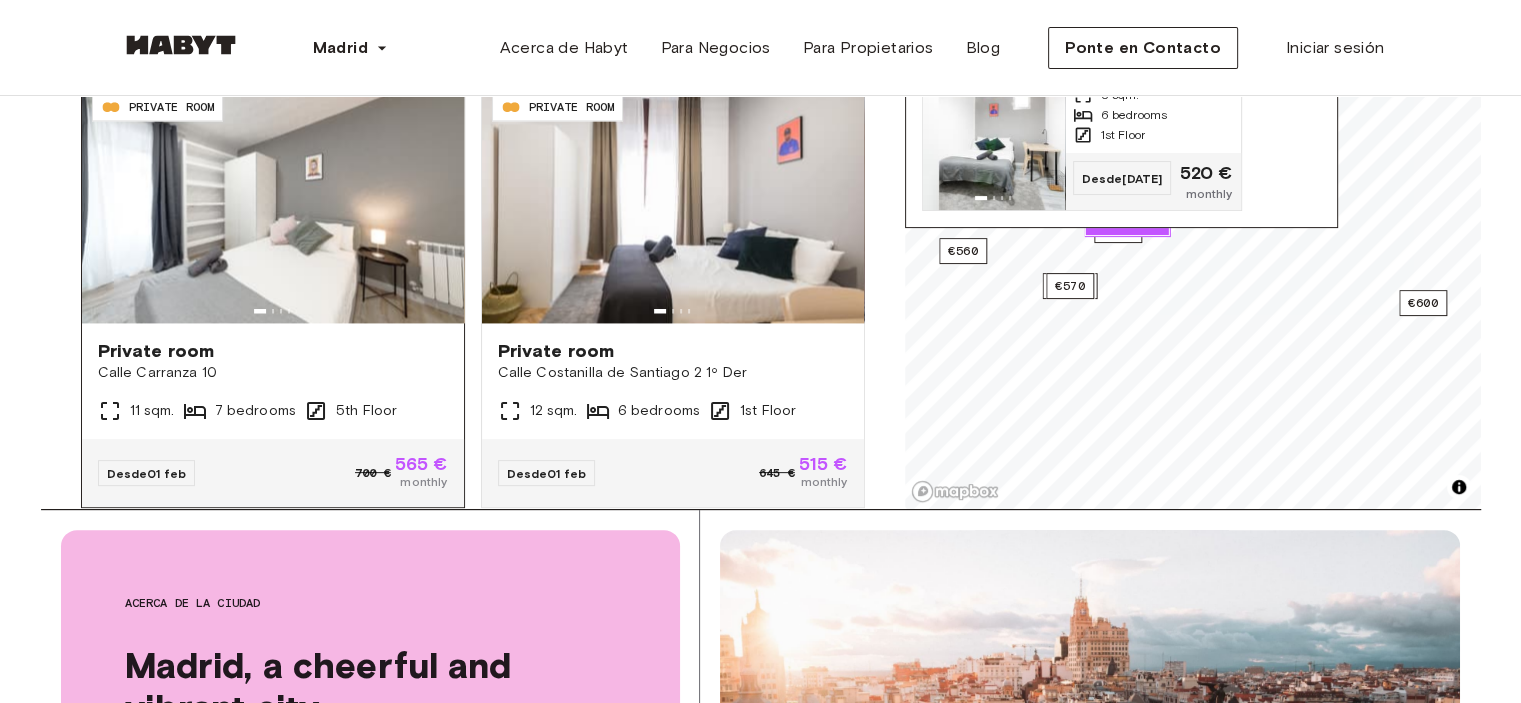 scroll, scrollTop: 500, scrollLeft: 0, axis: vertical 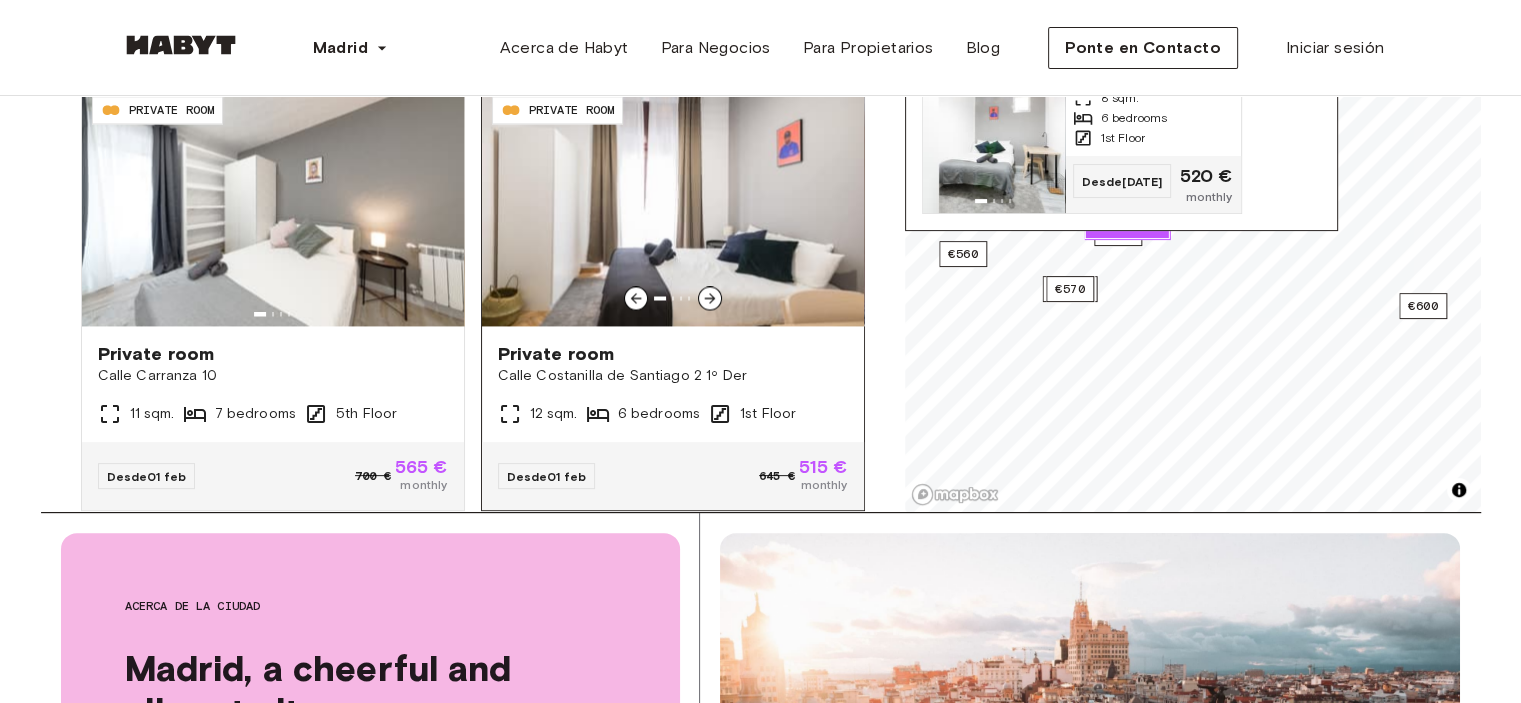 click at bounding box center (673, 206) 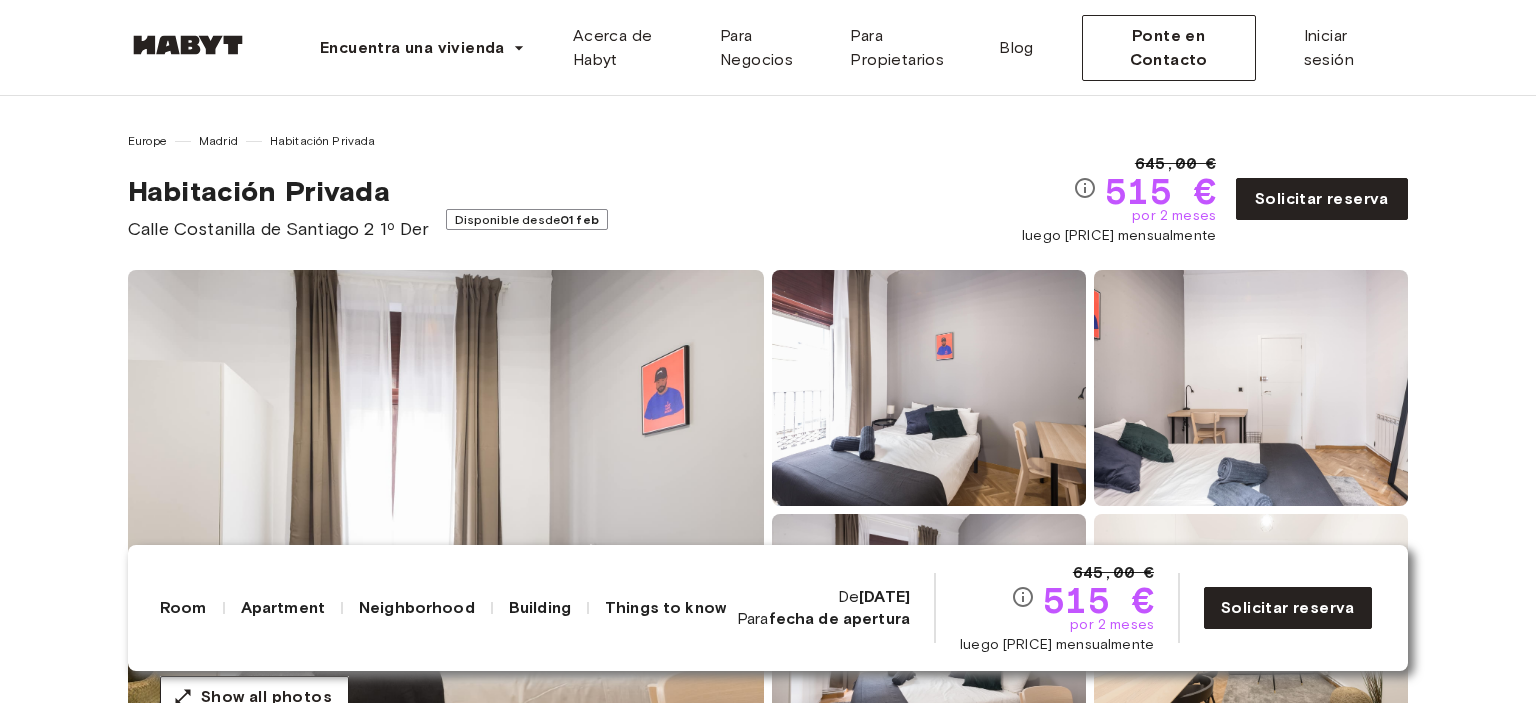 scroll, scrollTop: 0, scrollLeft: 0, axis: both 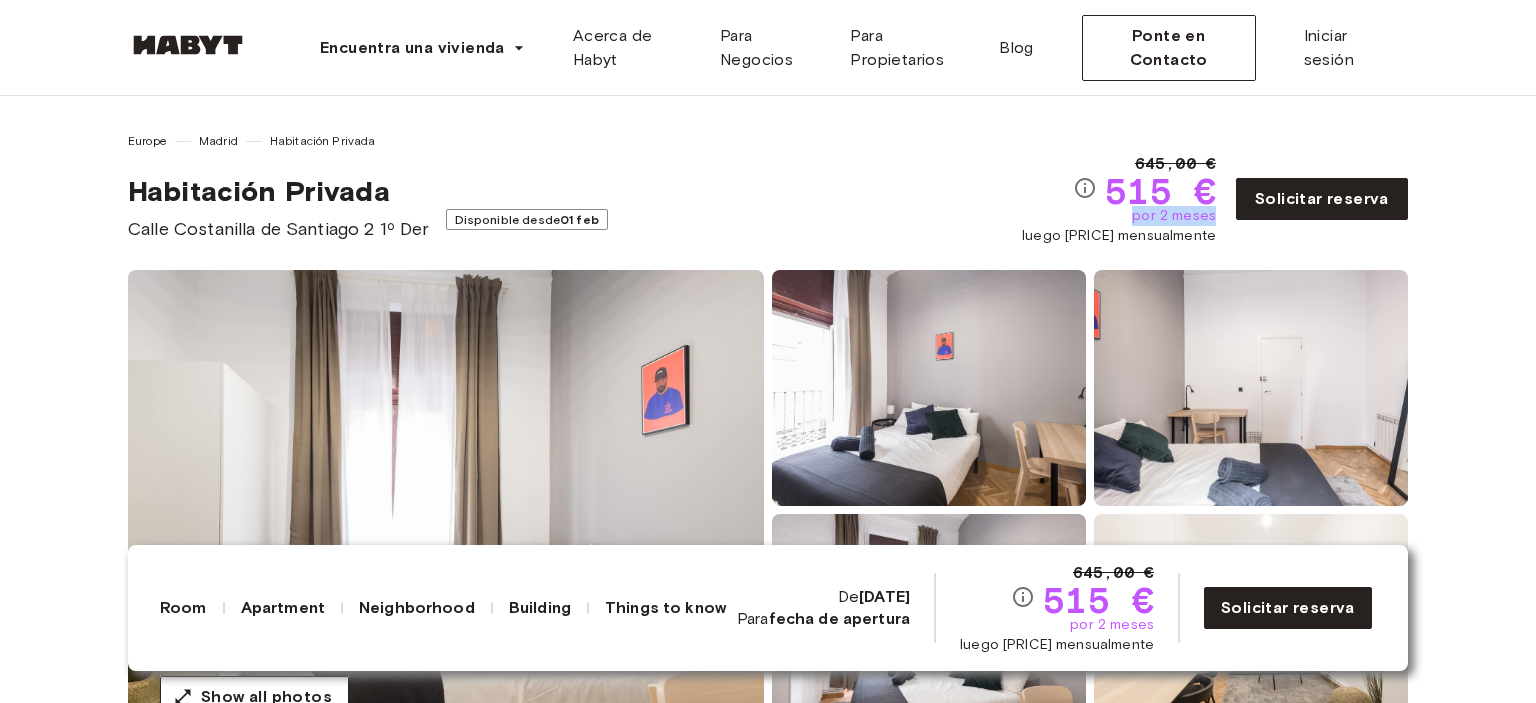 drag, startPoint x: 1136, startPoint y: 216, endPoint x: 1224, endPoint y: 219, distance: 88.051125 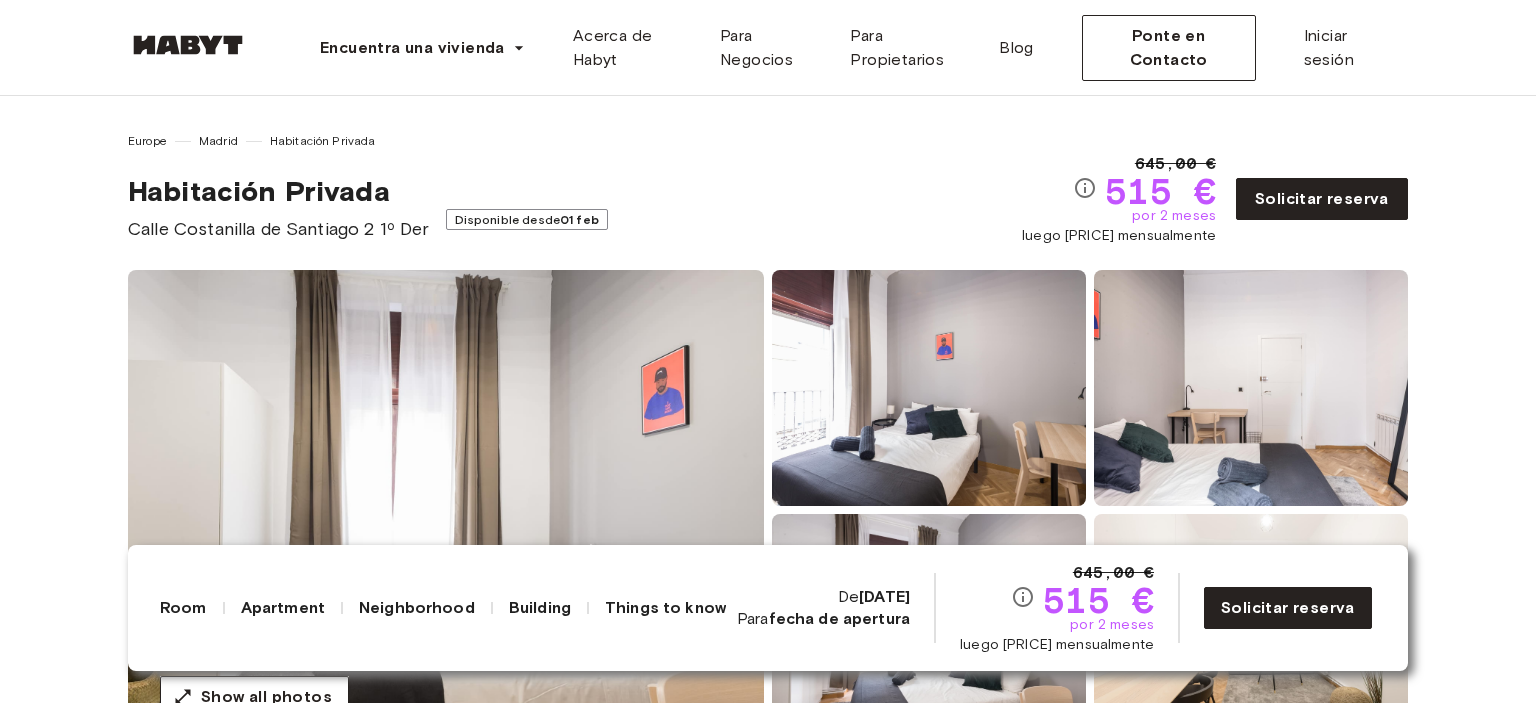 click on "luego 645,00 € mensualmente" at bounding box center (1119, 236) 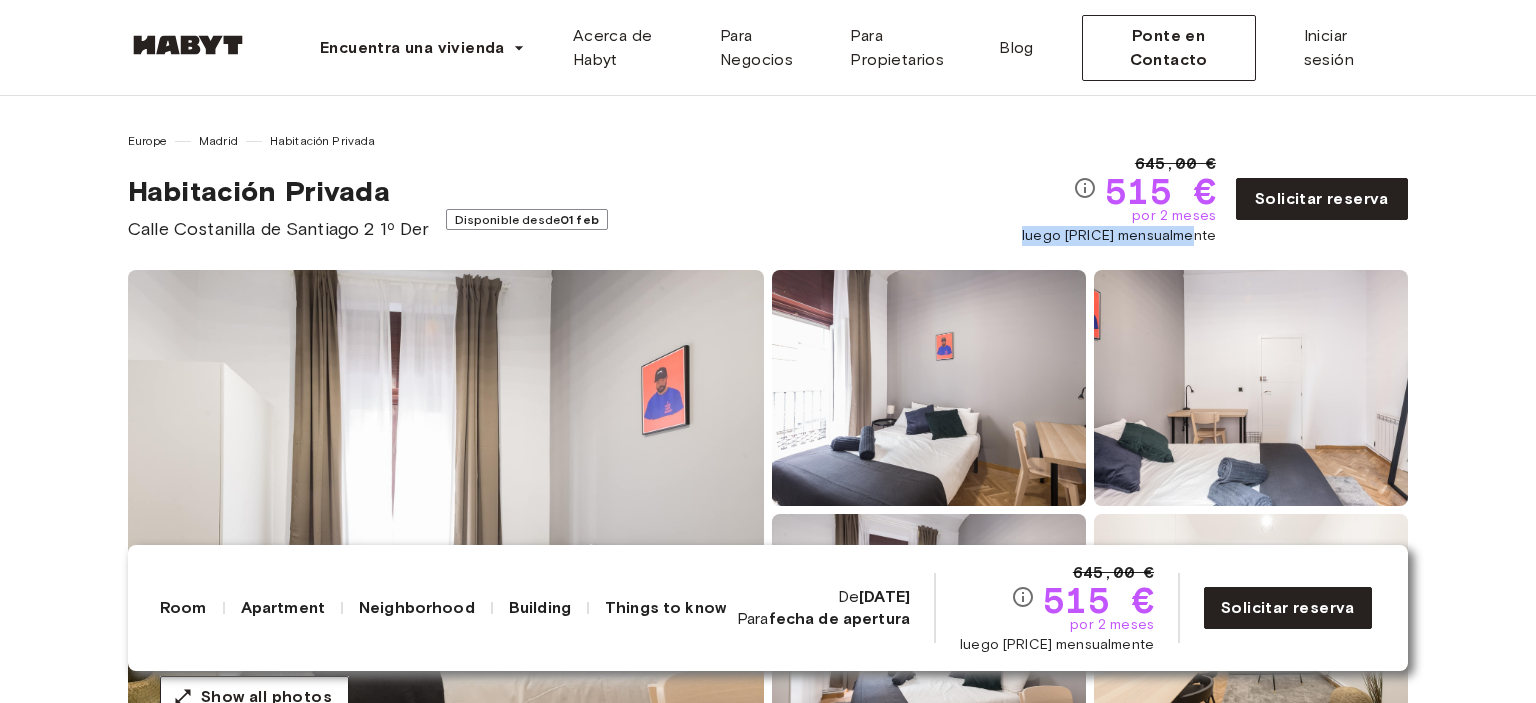 drag, startPoint x: 1016, startPoint y: 232, endPoint x: 1189, endPoint y: 234, distance: 173.01157 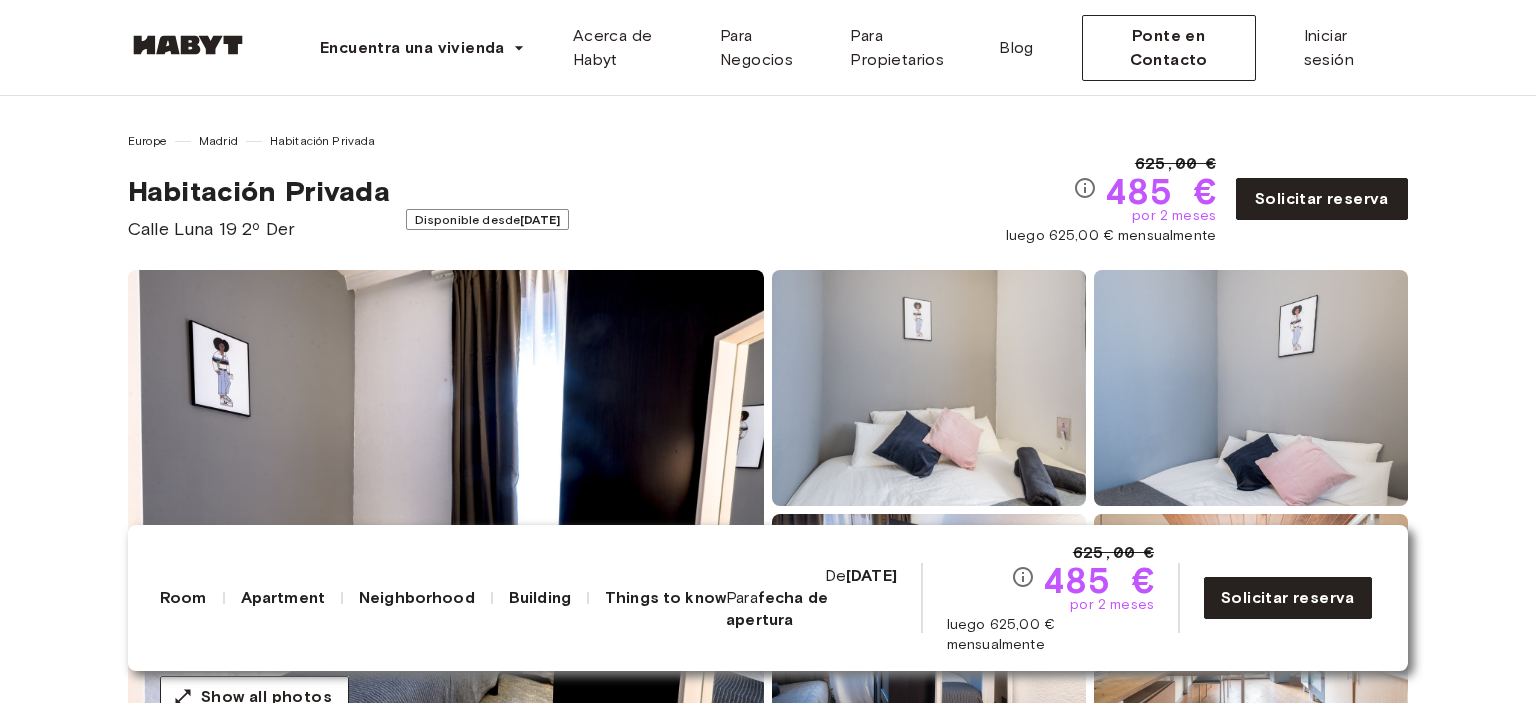 scroll, scrollTop: 0, scrollLeft: 0, axis: both 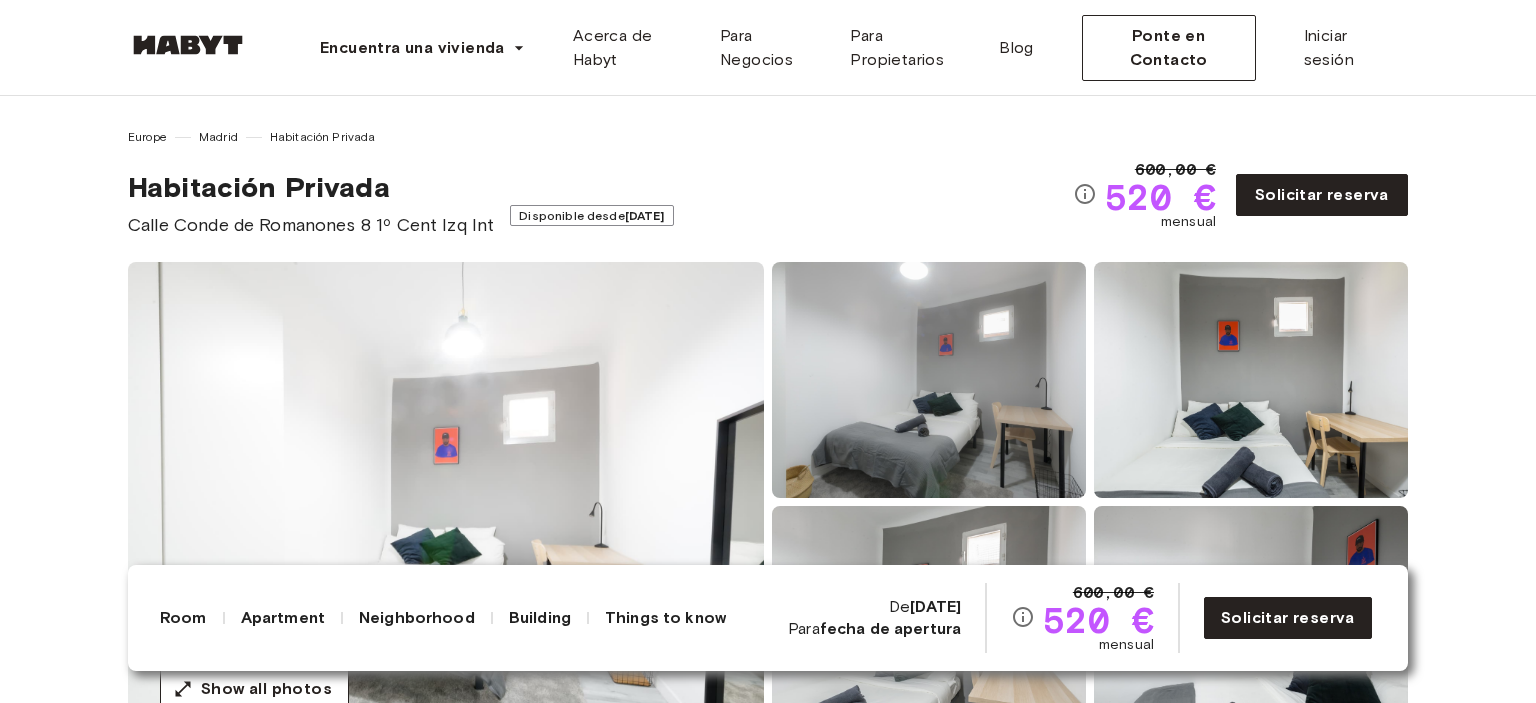 click on "Europe [CITY] Habitación Privada Habitación Privada Calle Conde de Romanones 8 1º Cent Izq Int Disponible desde  [DATE] 600,00 € 520 € mensual Solicitar reserva Show all photos Acerca de la habitación Número de ref.:   ES-15-014-001-03H Cozy room in [CITY] Centro in a newly renovated apartment. The room has all that you need to live, work and study here. From appliances to linen and towels, internet and more. 8 sqm. 140 x 200cm mattress Wardrobe Desk and chair Acerca del apartamento The apartment is designed in a modern style with spacious rooms and a great kitchen. All costs are included in the rent, including bills, internet, biweekly cleaning and more! 120 sqm. 1st Floor 6 dormitorios Shared community space Kitchen utensils Dining room 2 shared bathrooms WiFi Fully-equipped kitchen Todas las habitaciones en este apartamento Calle Conde de Romanones 8 1º Cent Izq Int 7 sqm. 6 bedrooms 1st Floor Desde  [DATE] 495 € monthly Calle Conde de Romanones 8 1º Cent Izq Int 8 sqm. 6 bedrooms Desde  ," at bounding box center (768, 3051) 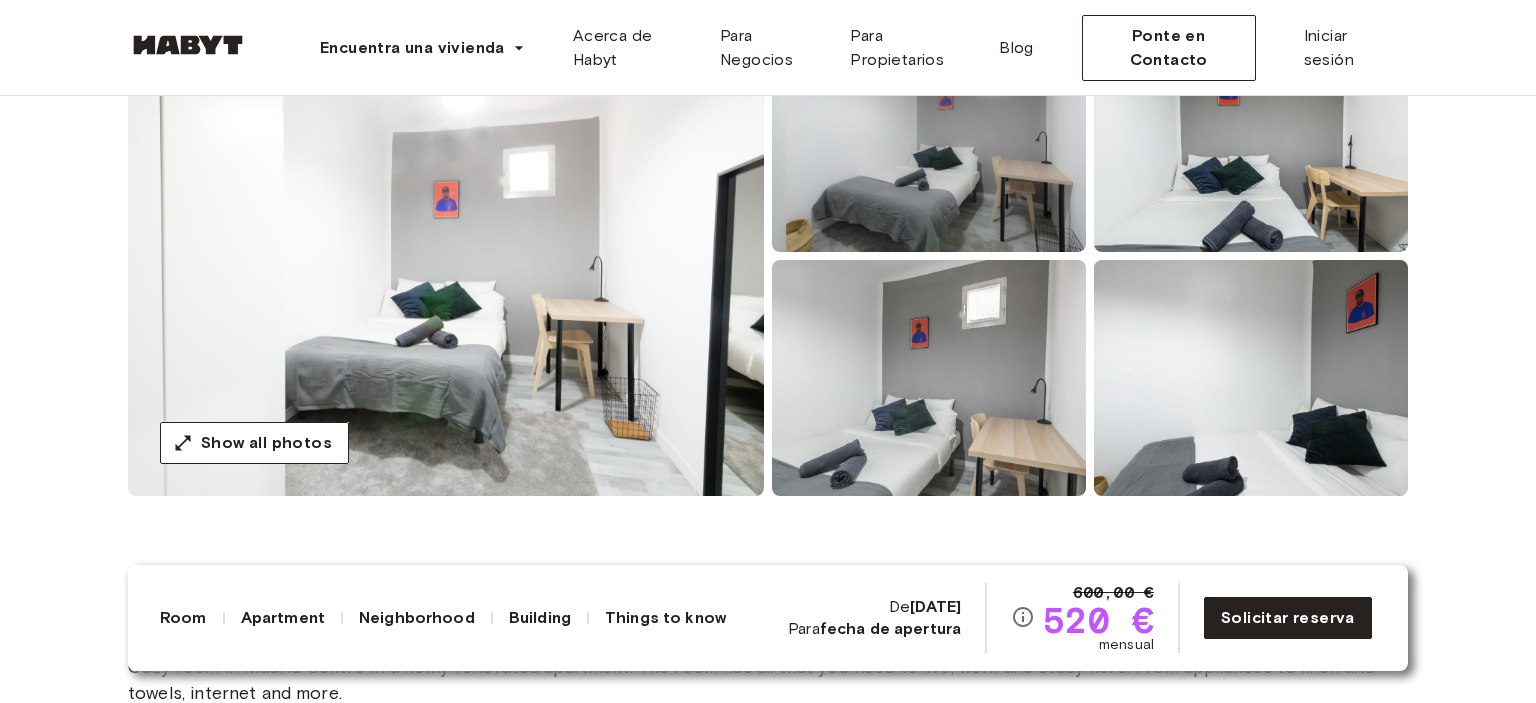 scroll, scrollTop: 0, scrollLeft: 0, axis: both 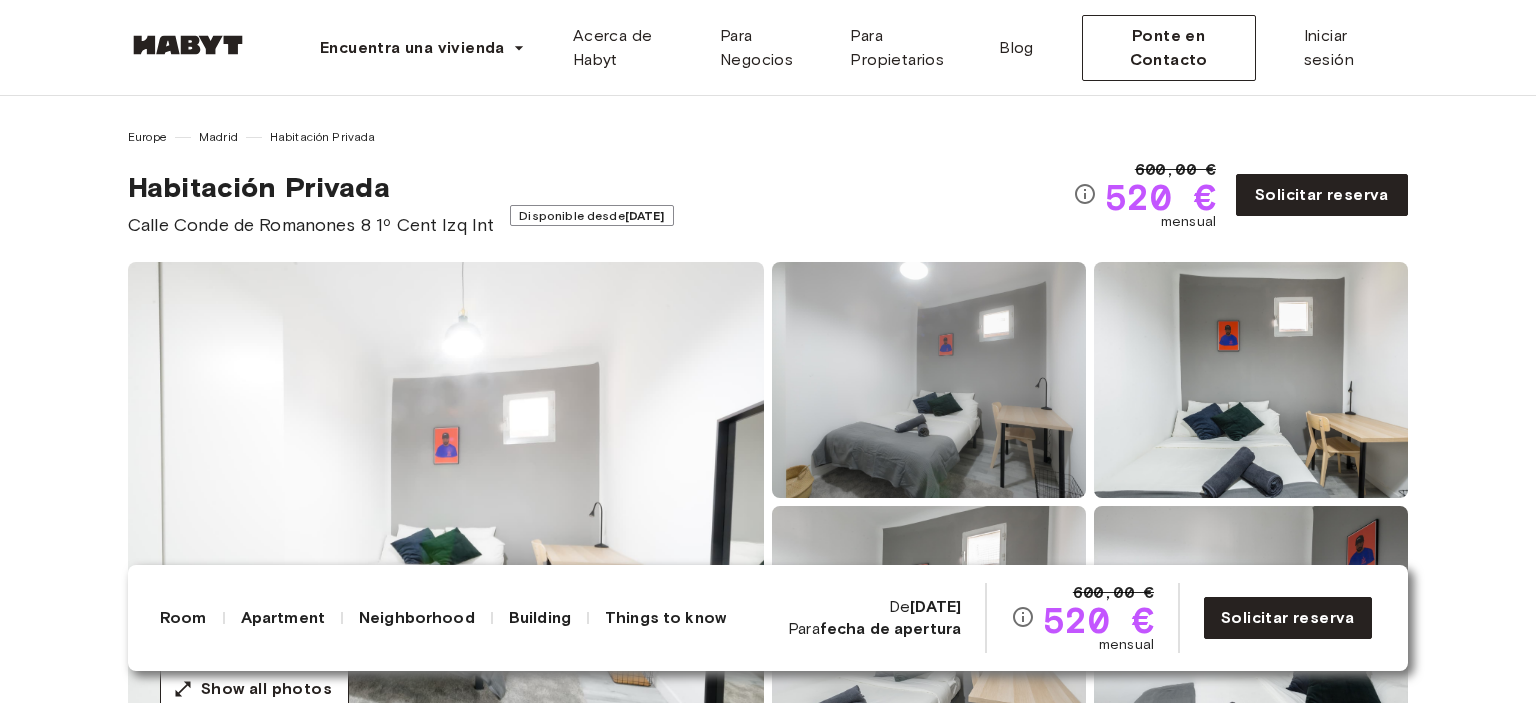 drag, startPoint x: 540, startPoint y: 204, endPoint x: 786, endPoint y: 197, distance: 246.09958 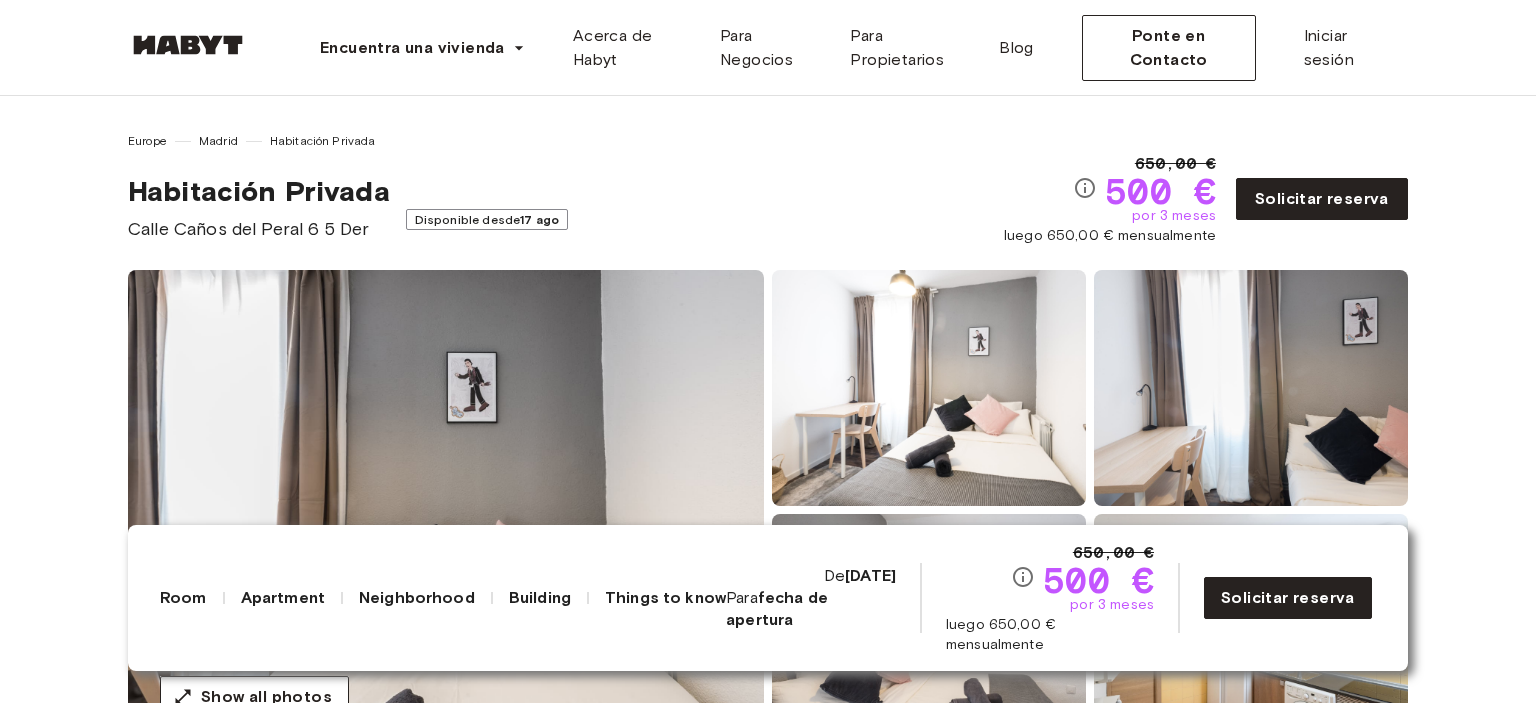 scroll, scrollTop: 0, scrollLeft: 0, axis: both 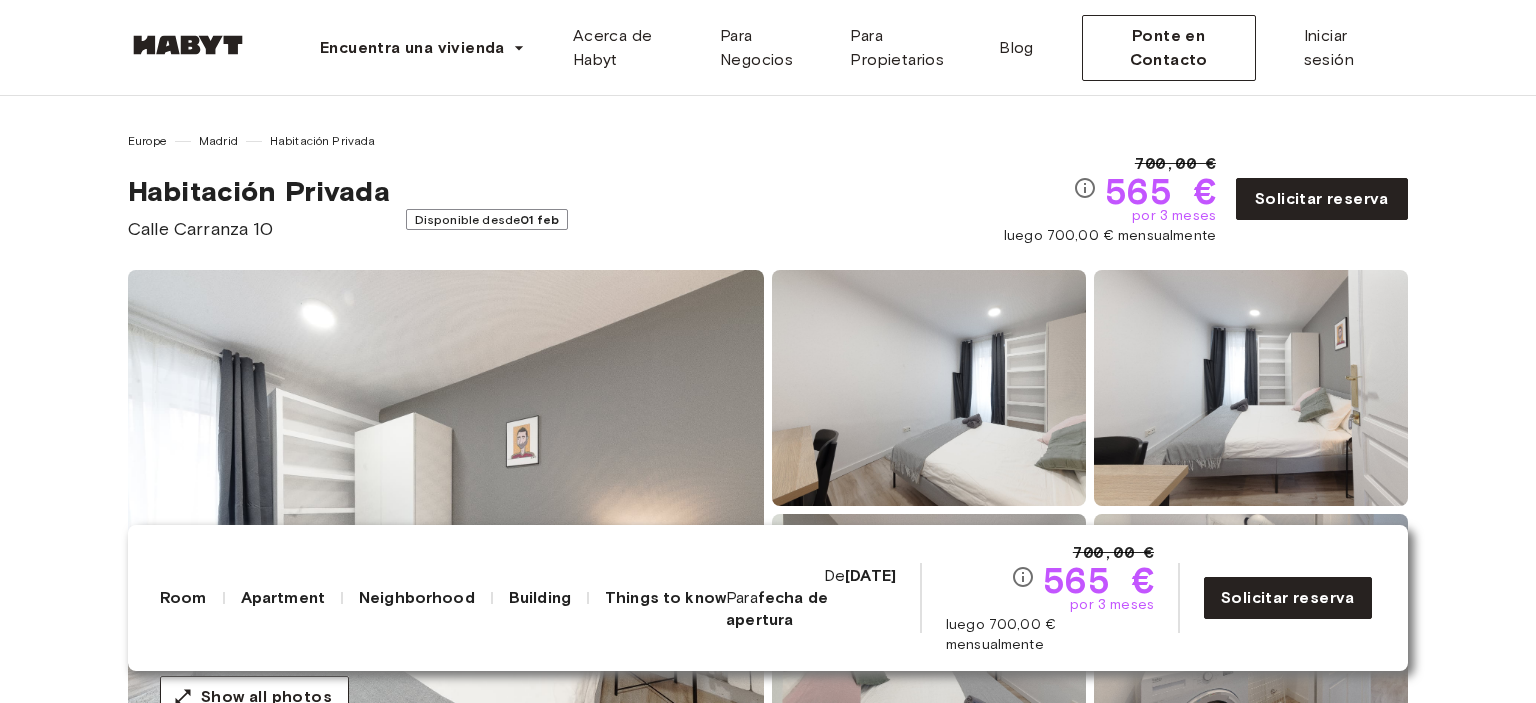 click on "Disponible desde  01 feb" at bounding box center (487, 219) 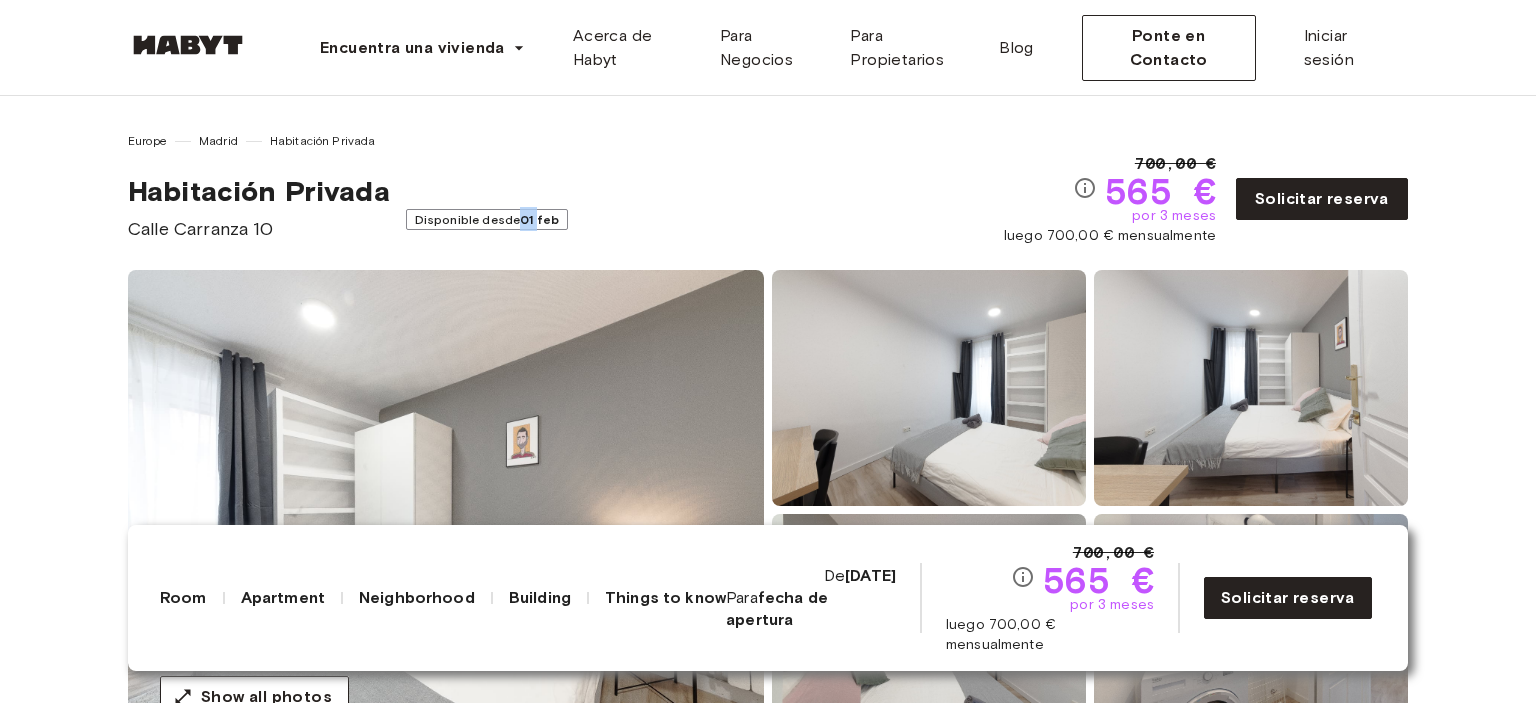 click on "01 feb" at bounding box center [539, 219] 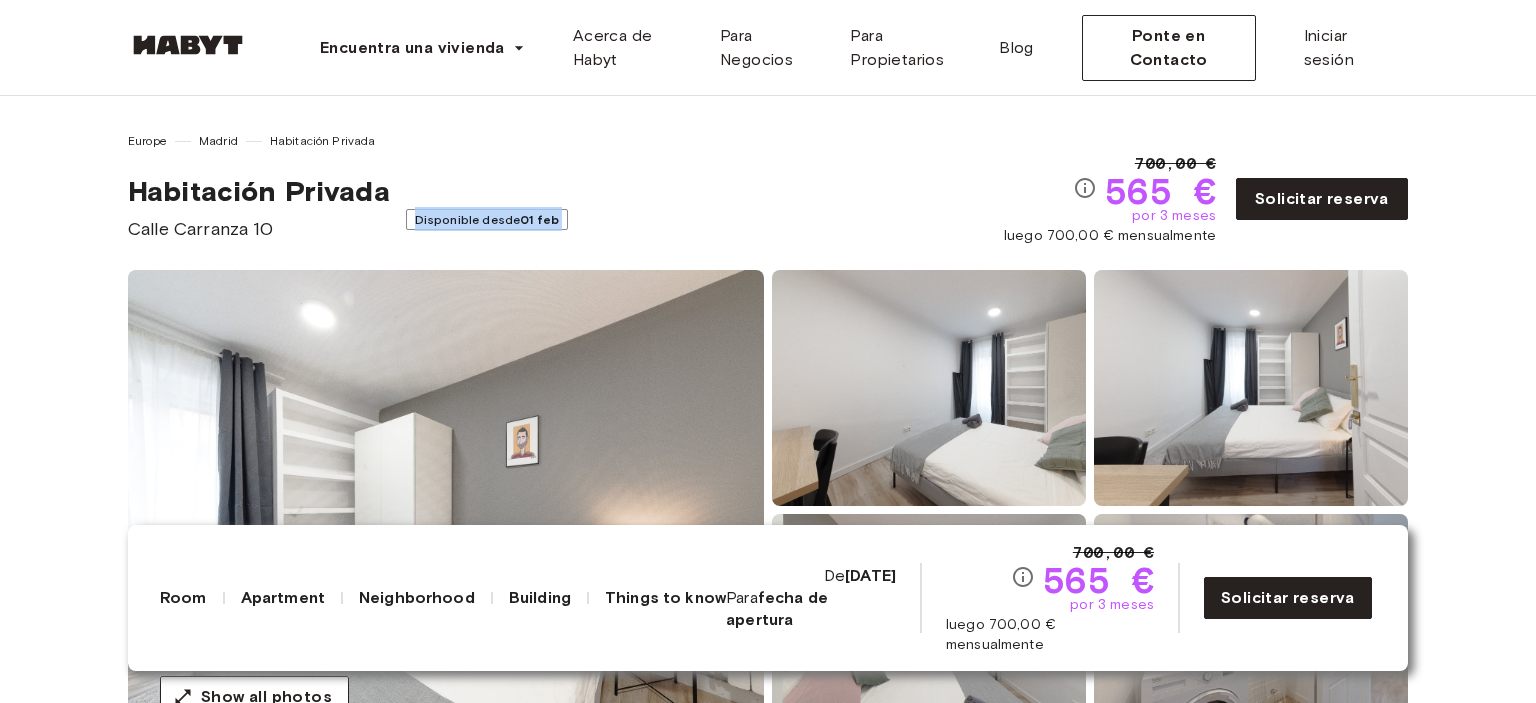 click on "01 feb" at bounding box center [539, 219] 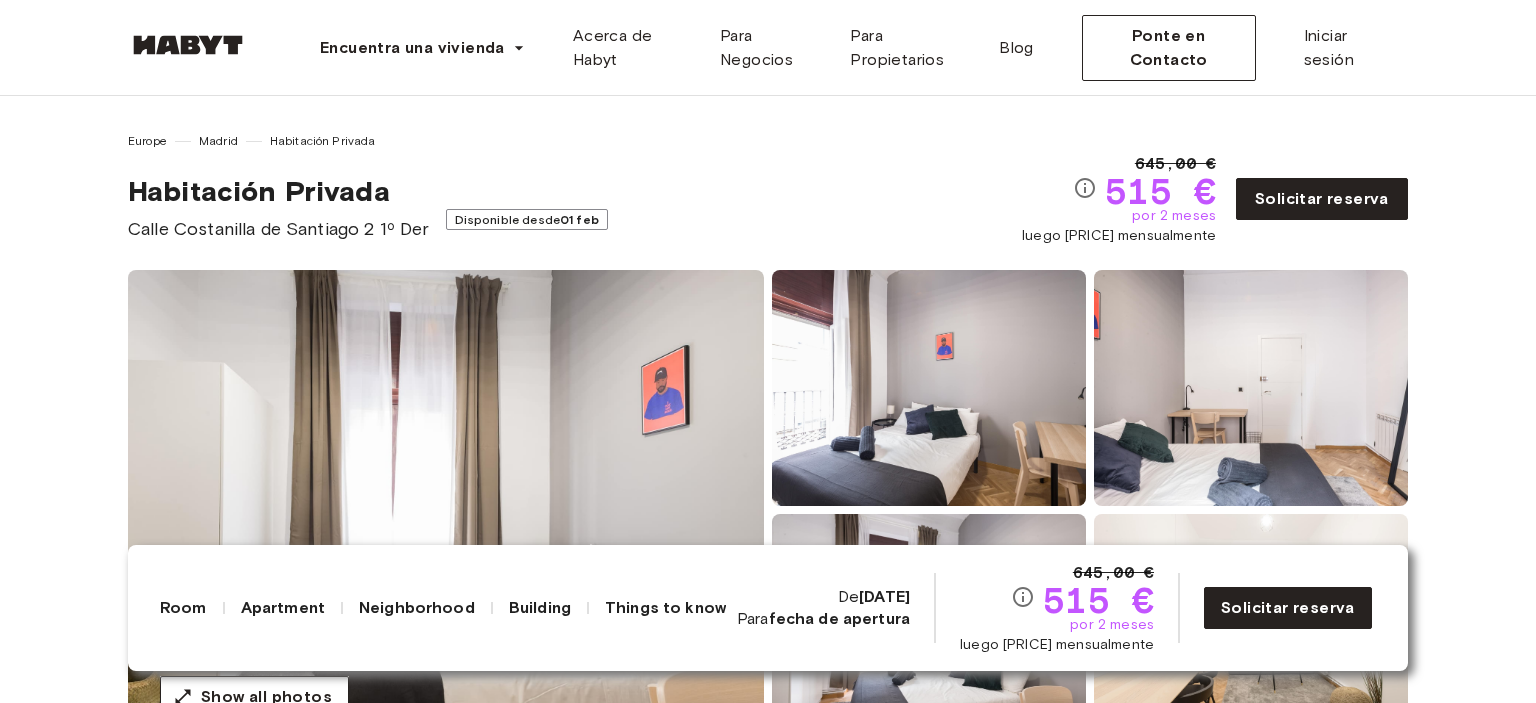 scroll, scrollTop: 0, scrollLeft: 0, axis: both 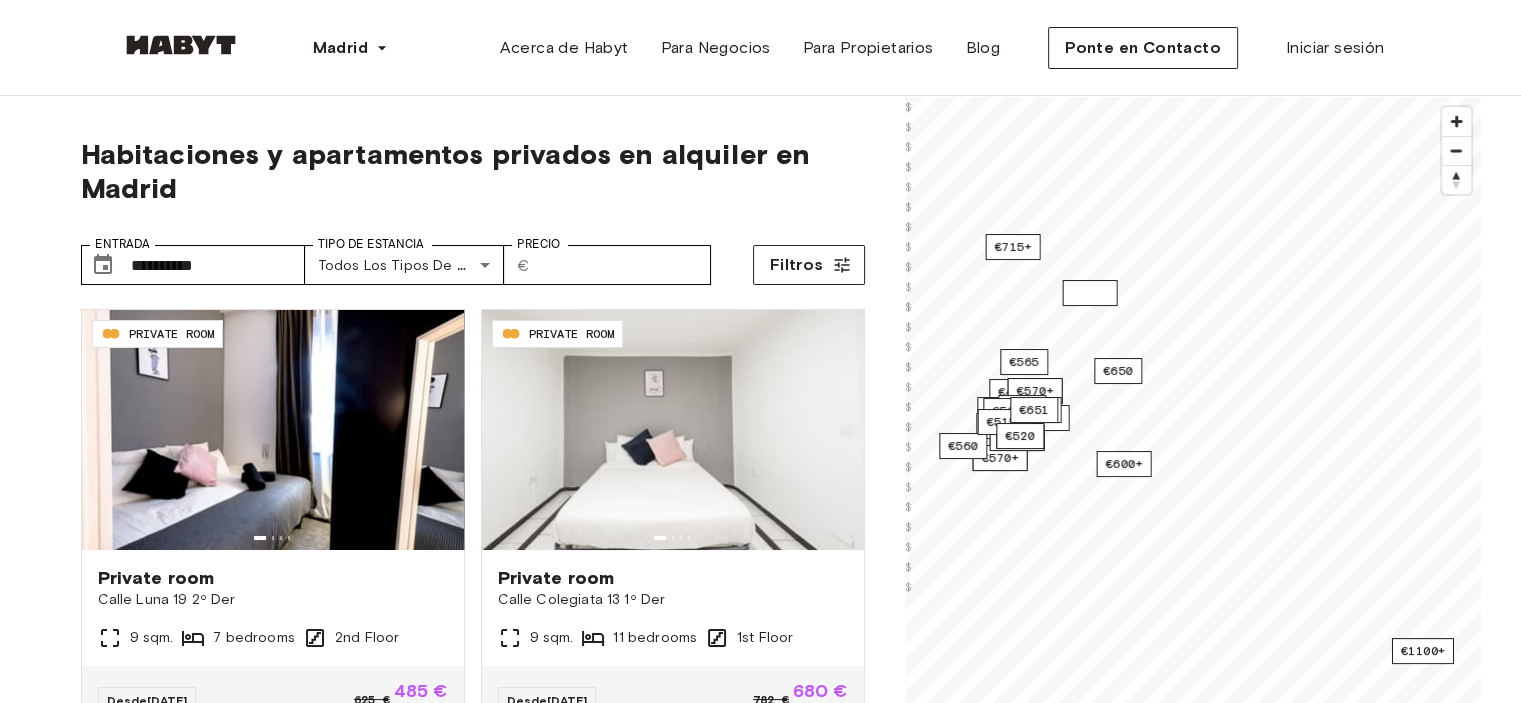 type on "**********" 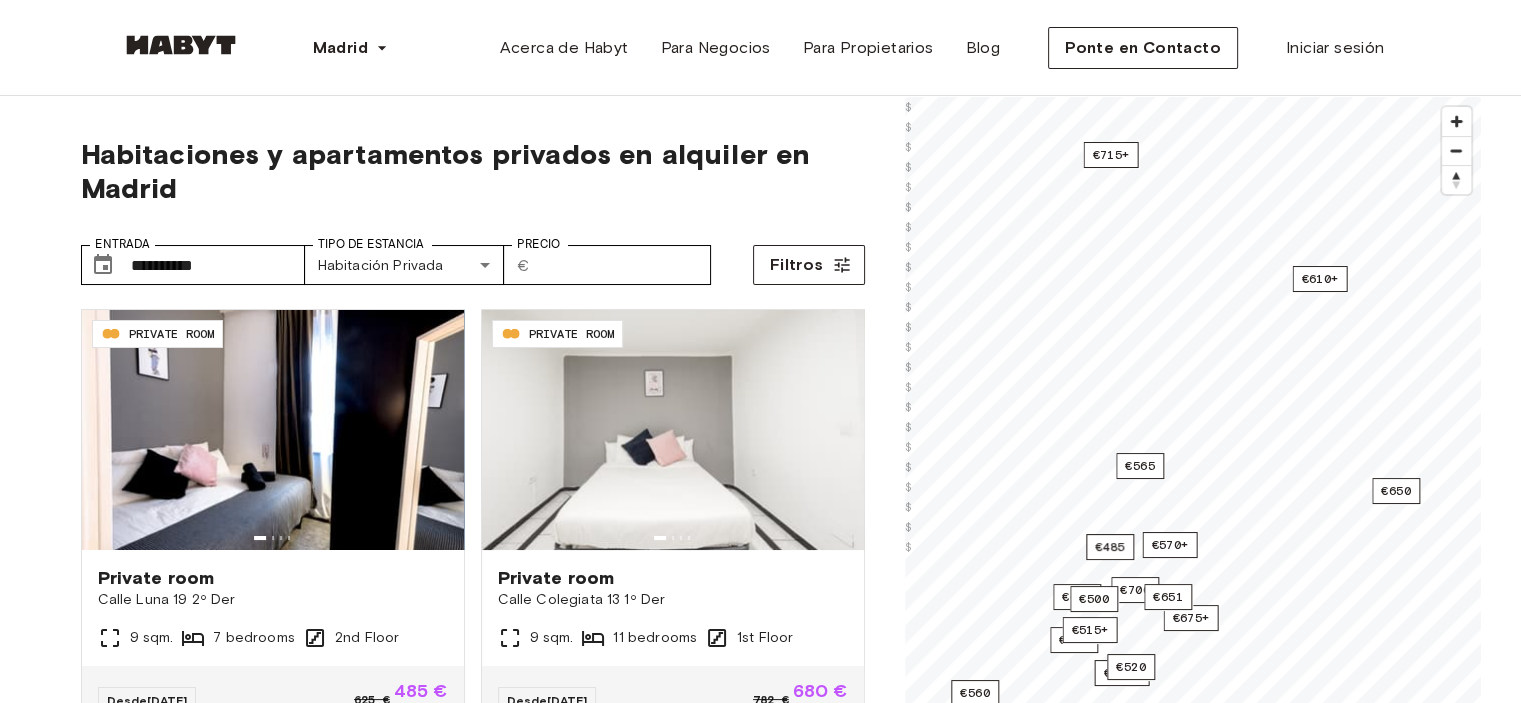 scroll, scrollTop: 0, scrollLeft: 0, axis: both 